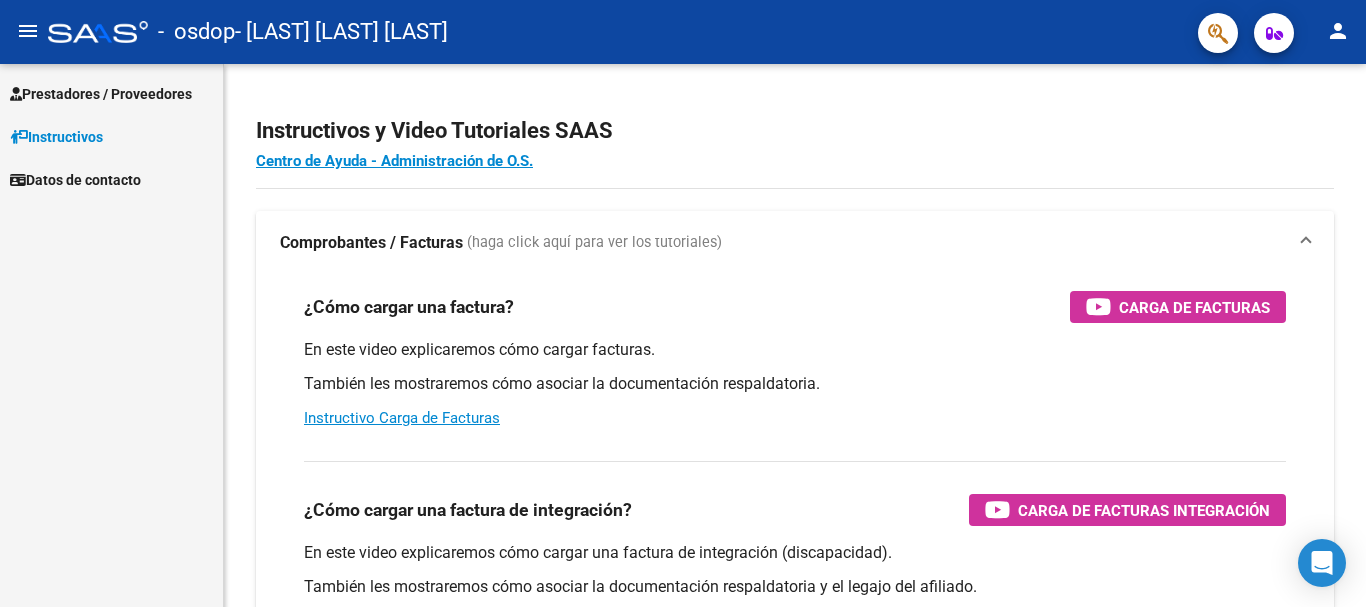 scroll, scrollTop: 0, scrollLeft: 0, axis: both 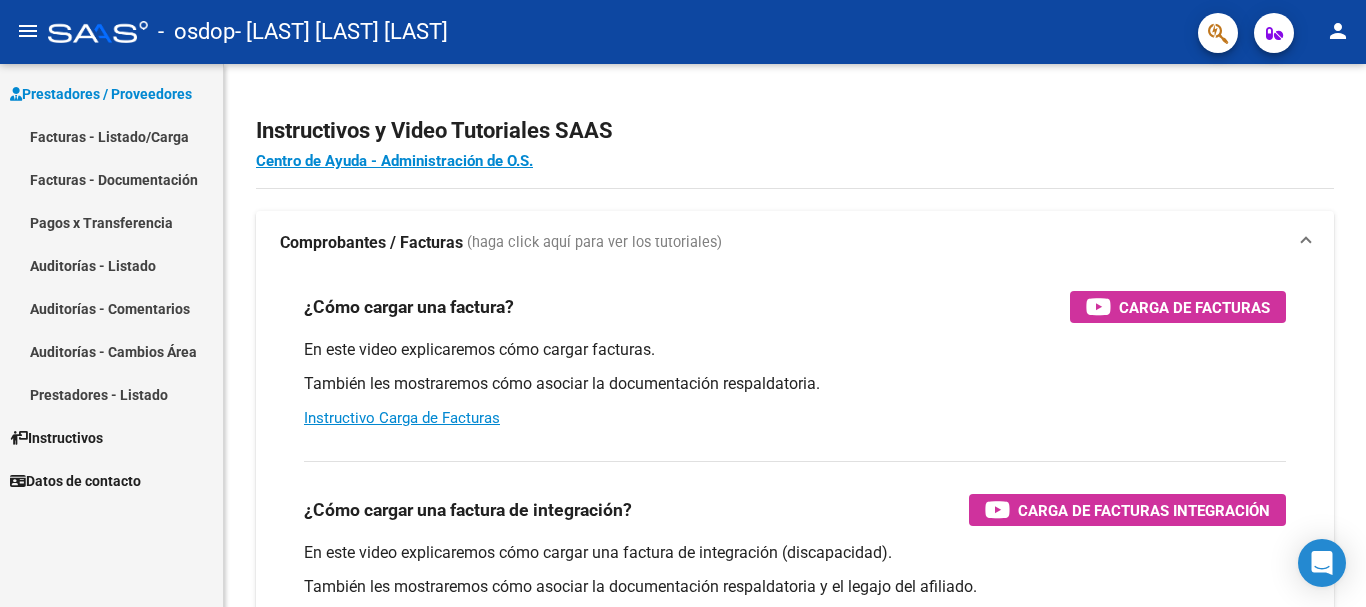 click on "Facturas - Listado/Carga" at bounding box center (111, 136) 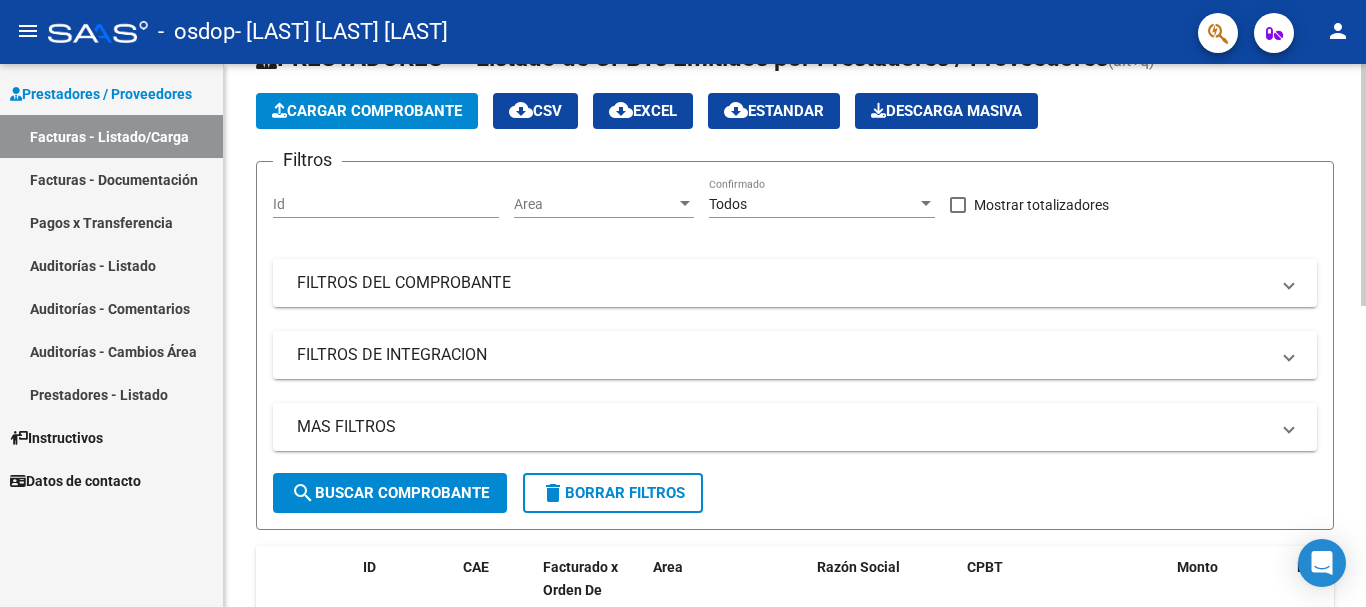 scroll, scrollTop: 81, scrollLeft: 0, axis: vertical 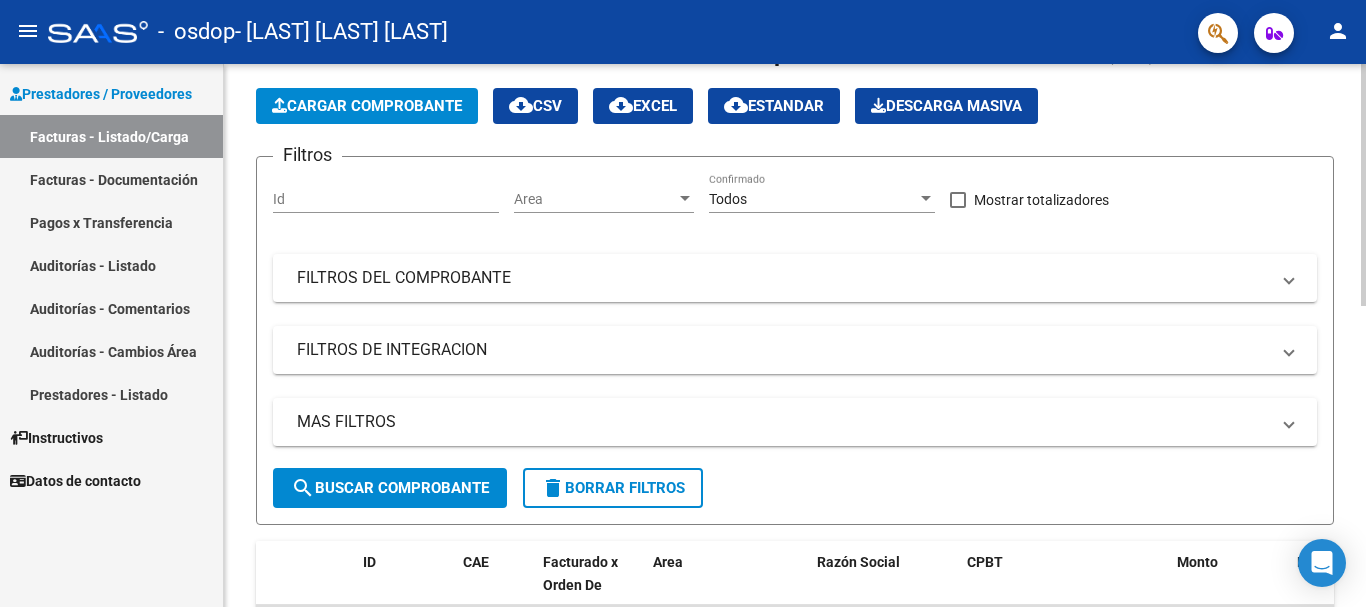 click 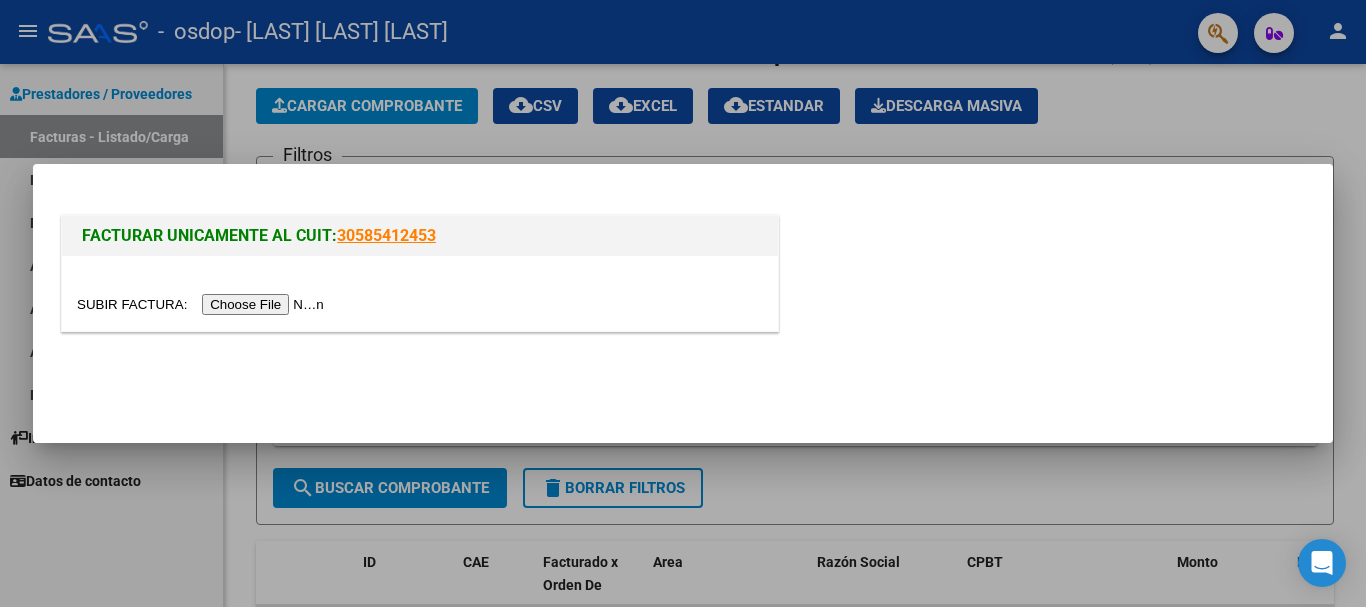 click at bounding box center [683, 303] 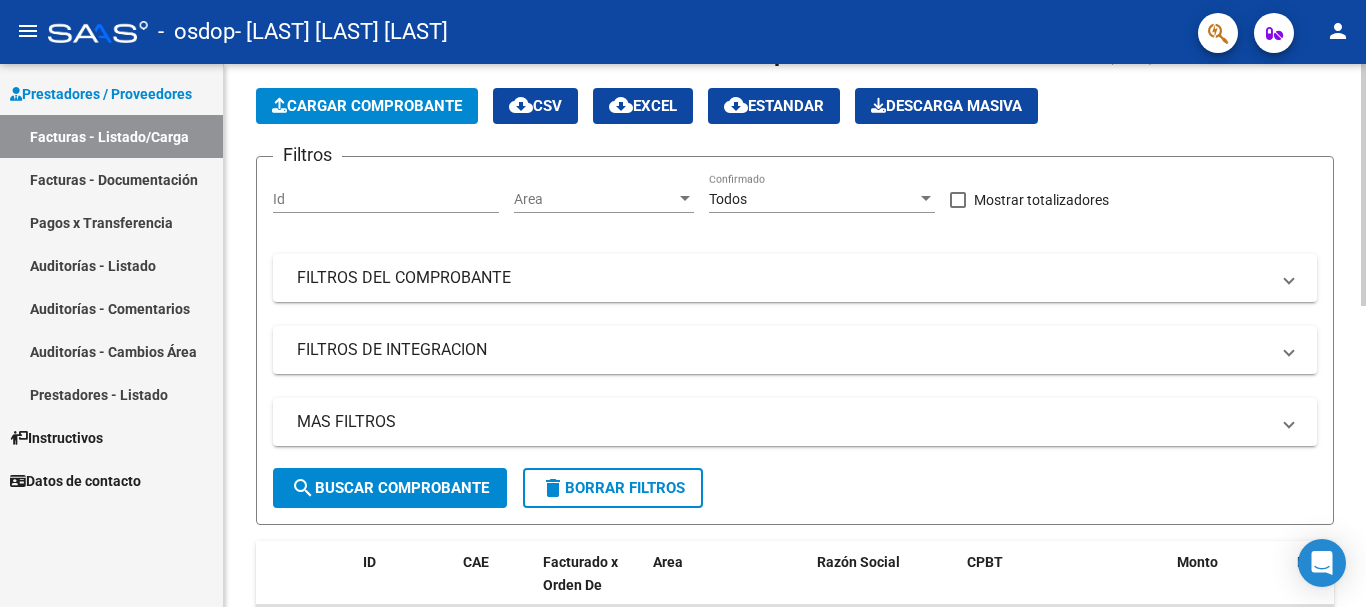 click on "Cargar Comprobante" 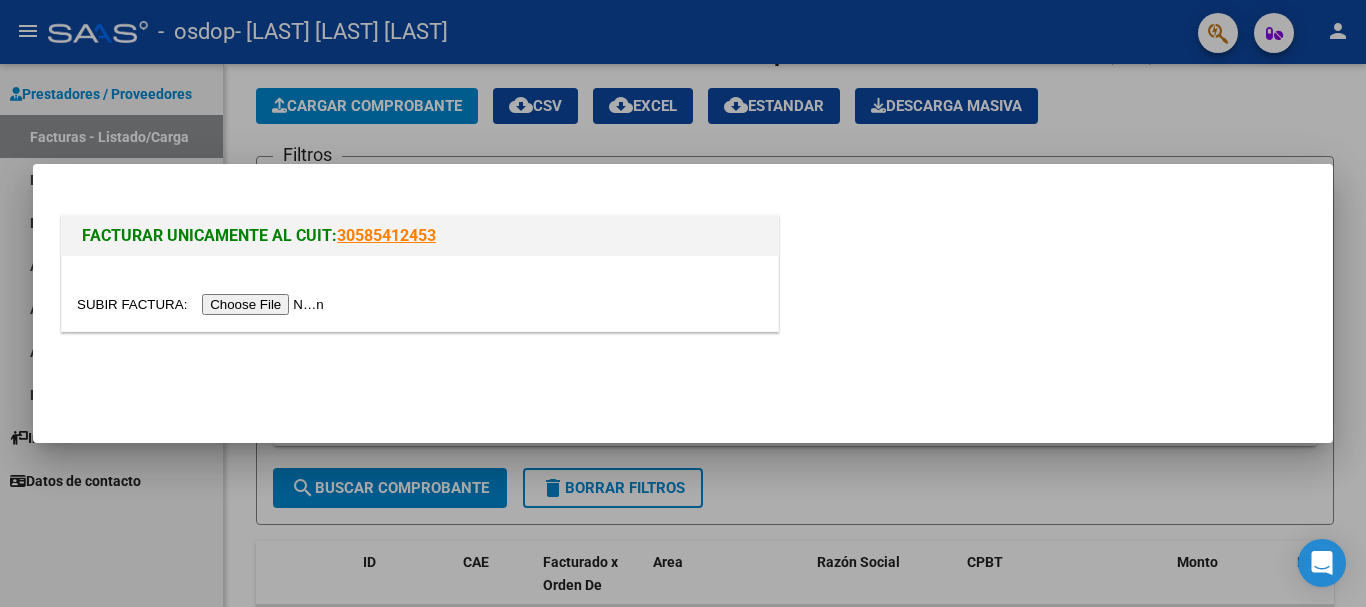 click at bounding box center (203, 304) 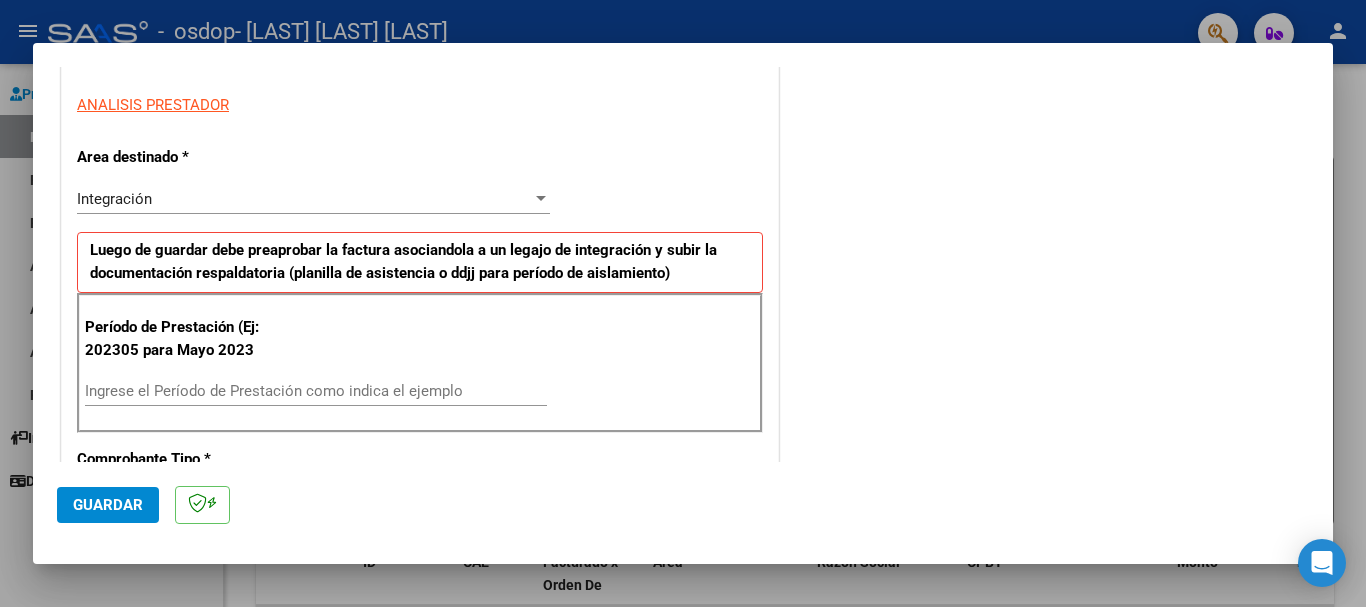 scroll, scrollTop: 374, scrollLeft: 0, axis: vertical 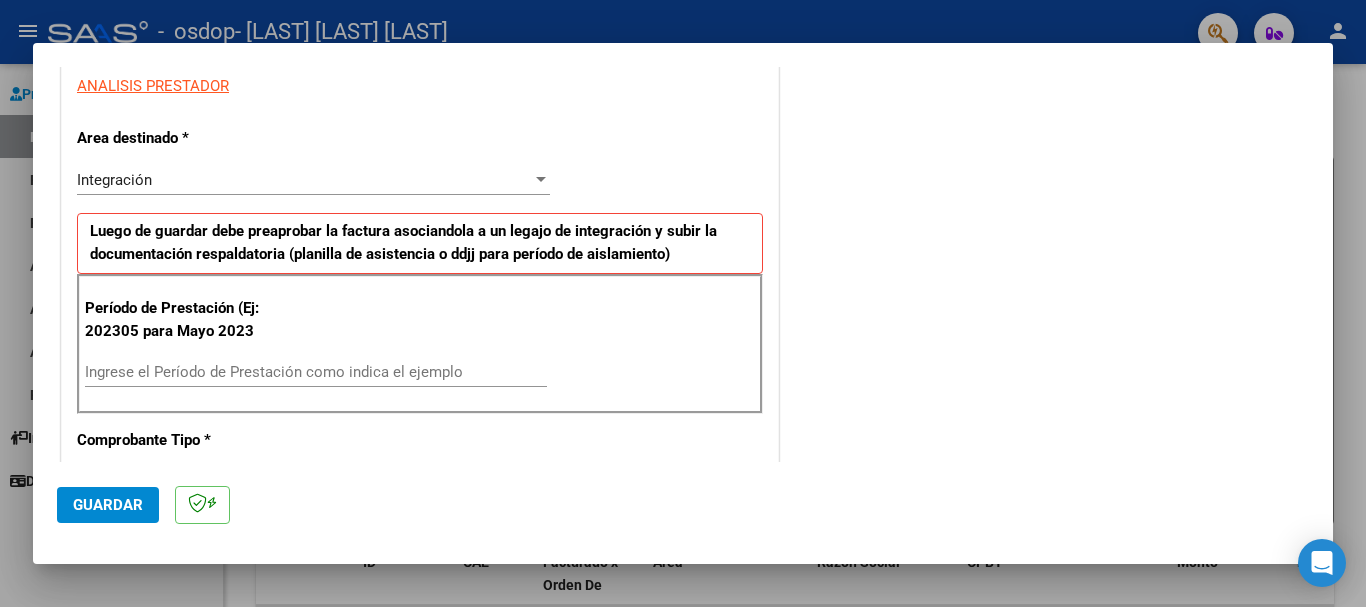 click at bounding box center (541, 180) 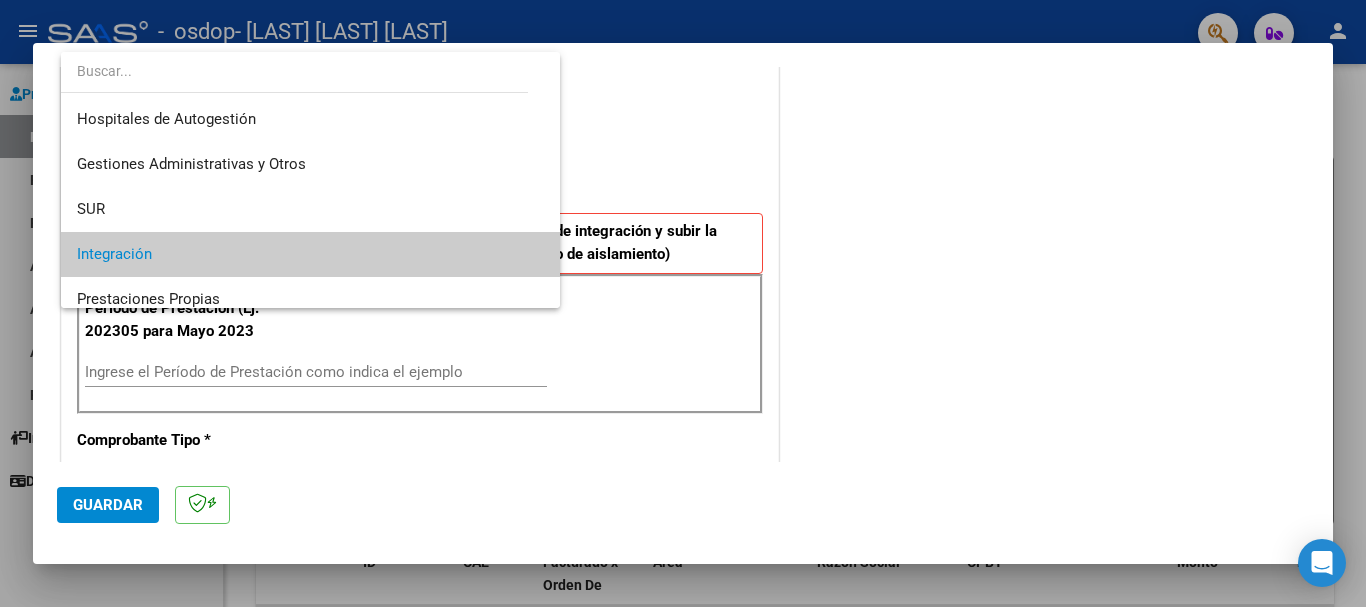 scroll, scrollTop: 75, scrollLeft: 0, axis: vertical 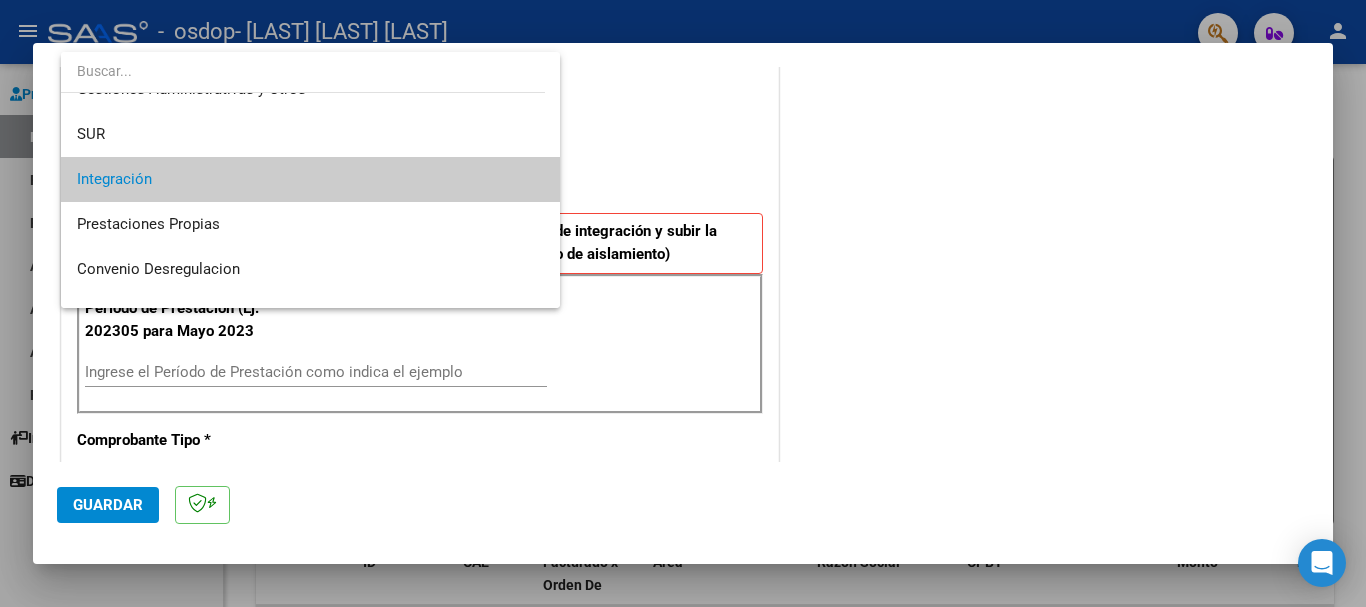 click on "Integración" at bounding box center [310, 179] 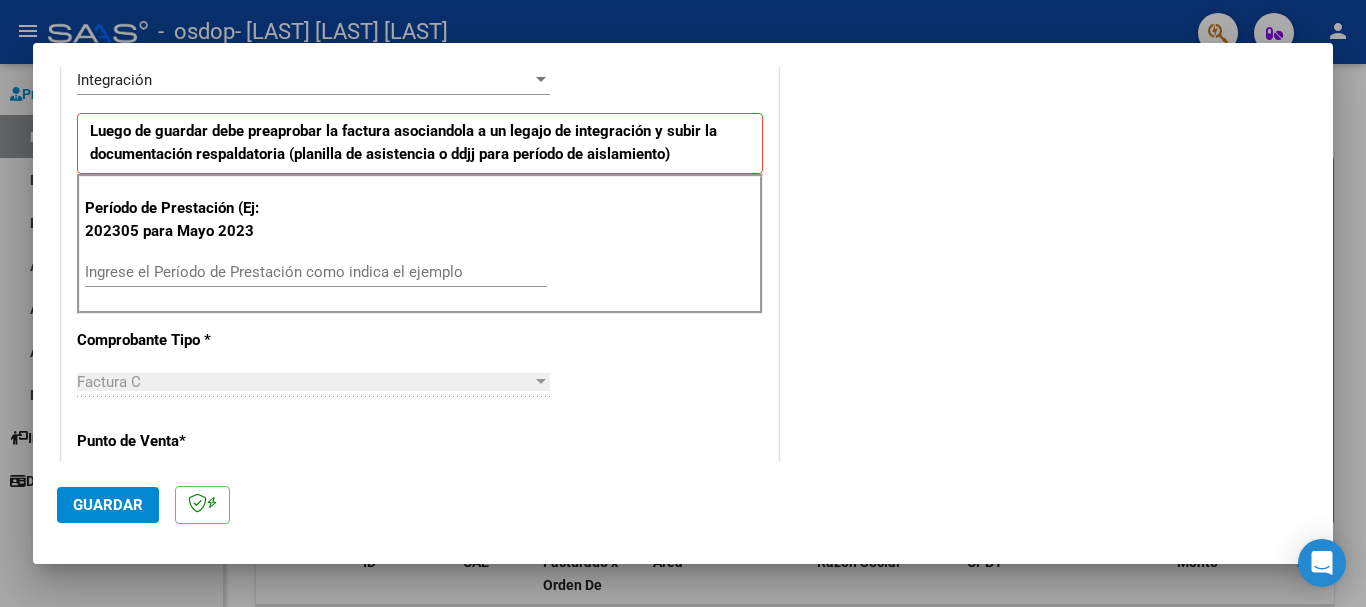 scroll, scrollTop: 479, scrollLeft: 0, axis: vertical 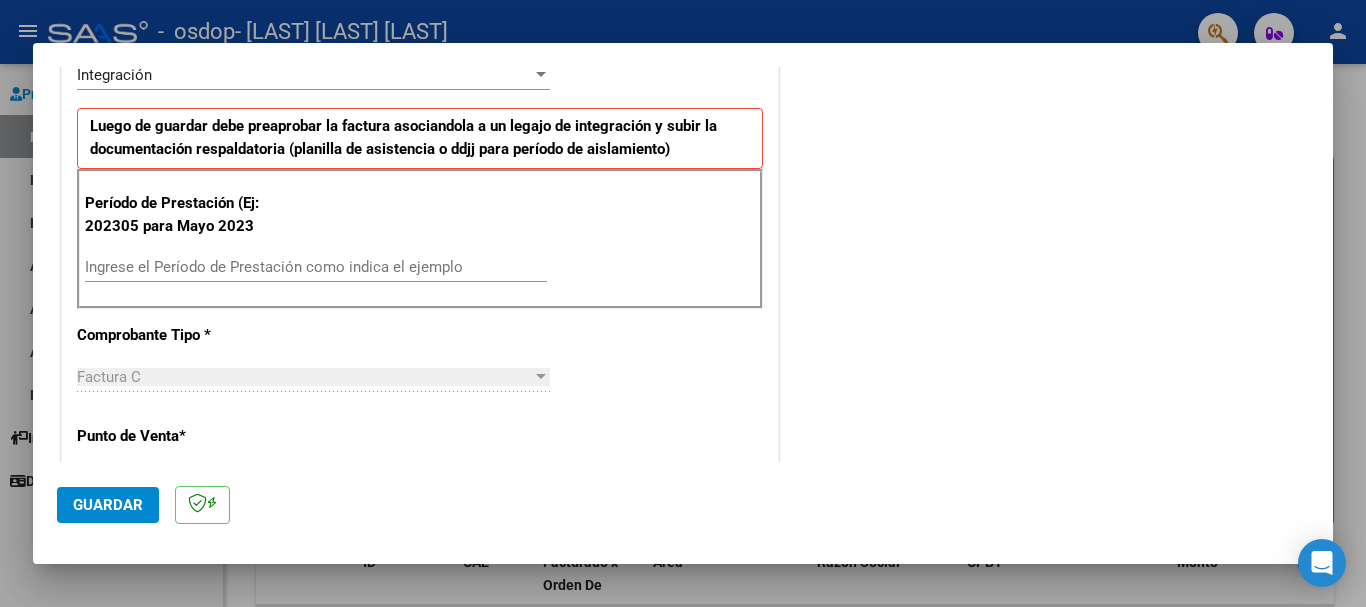 click on "Ingrese el Período de Prestación como indica el ejemplo" at bounding box center (316, 267) 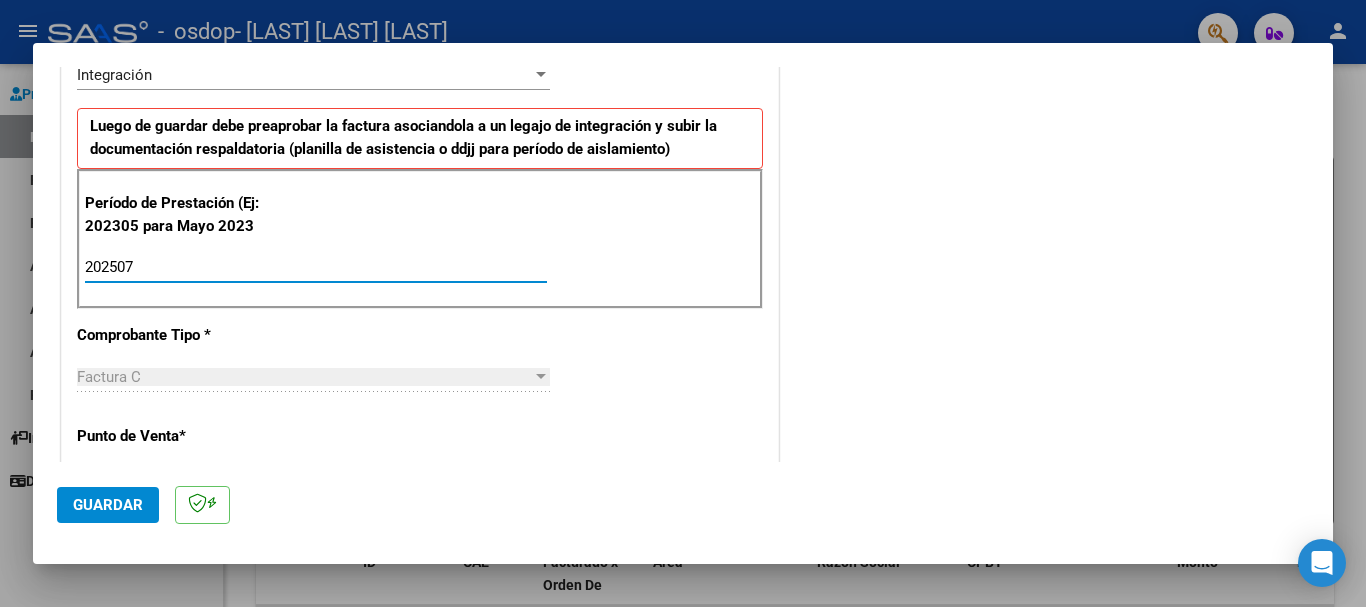 type on "202507" 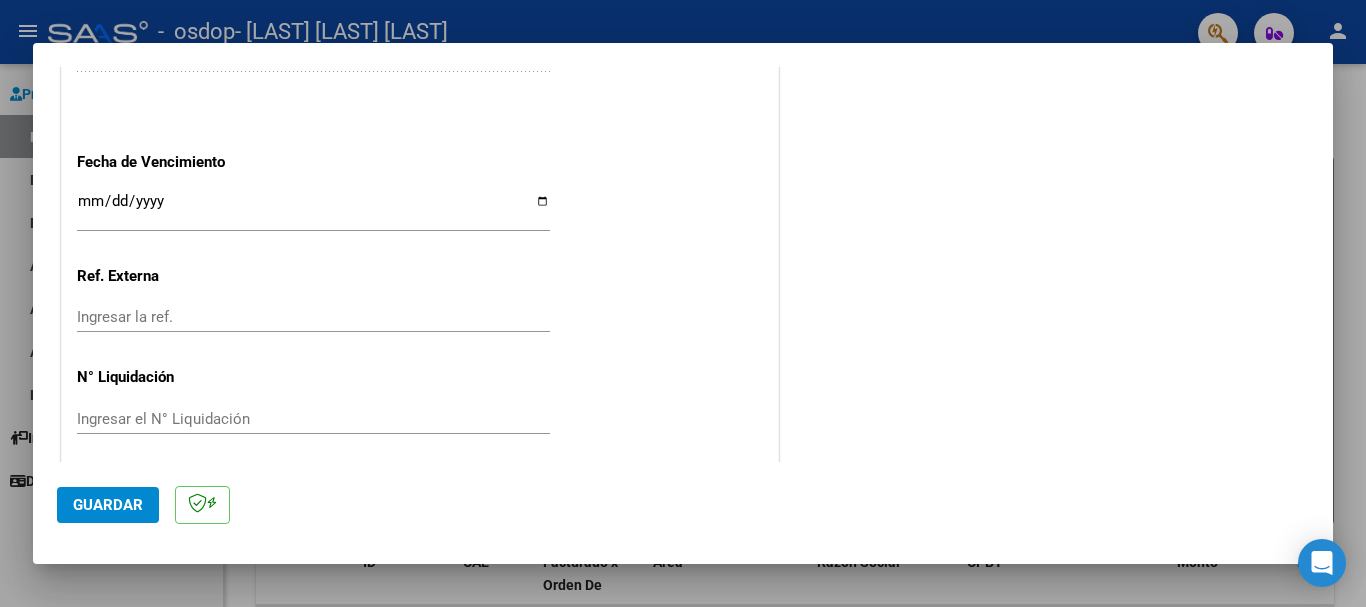 scroll, scrollTop: 1327, scrollLeft: 0, axis: vertical 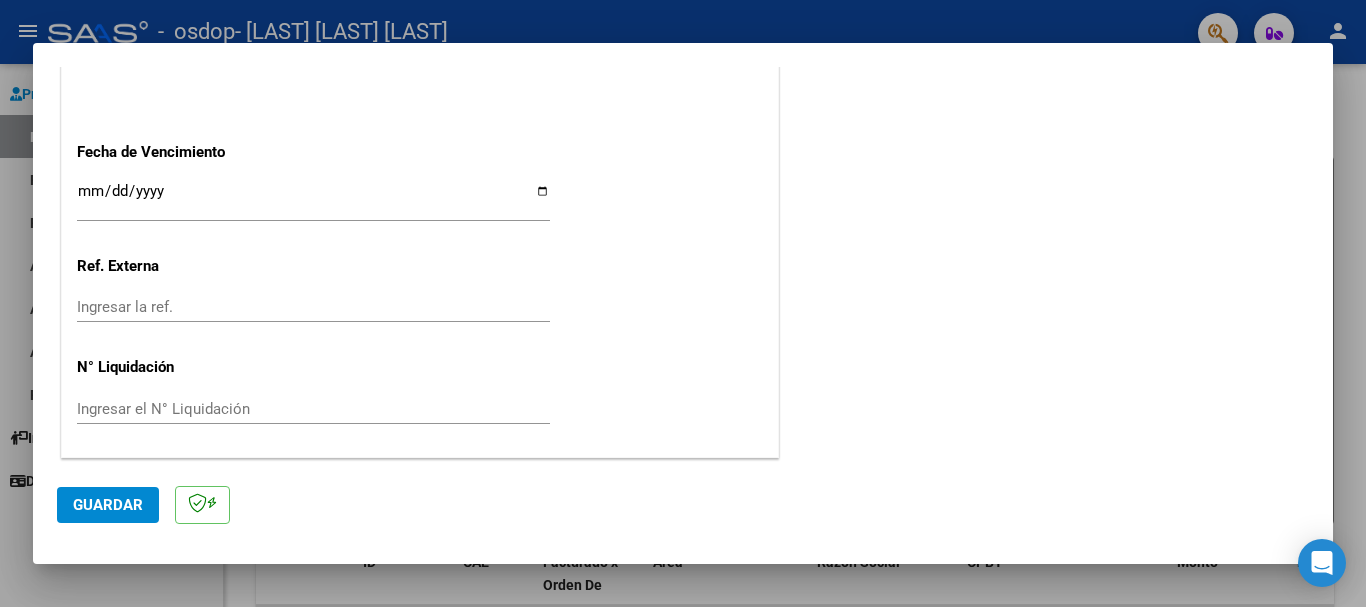 click on "Ingresar la fecha" at bounding box center (313, 199) 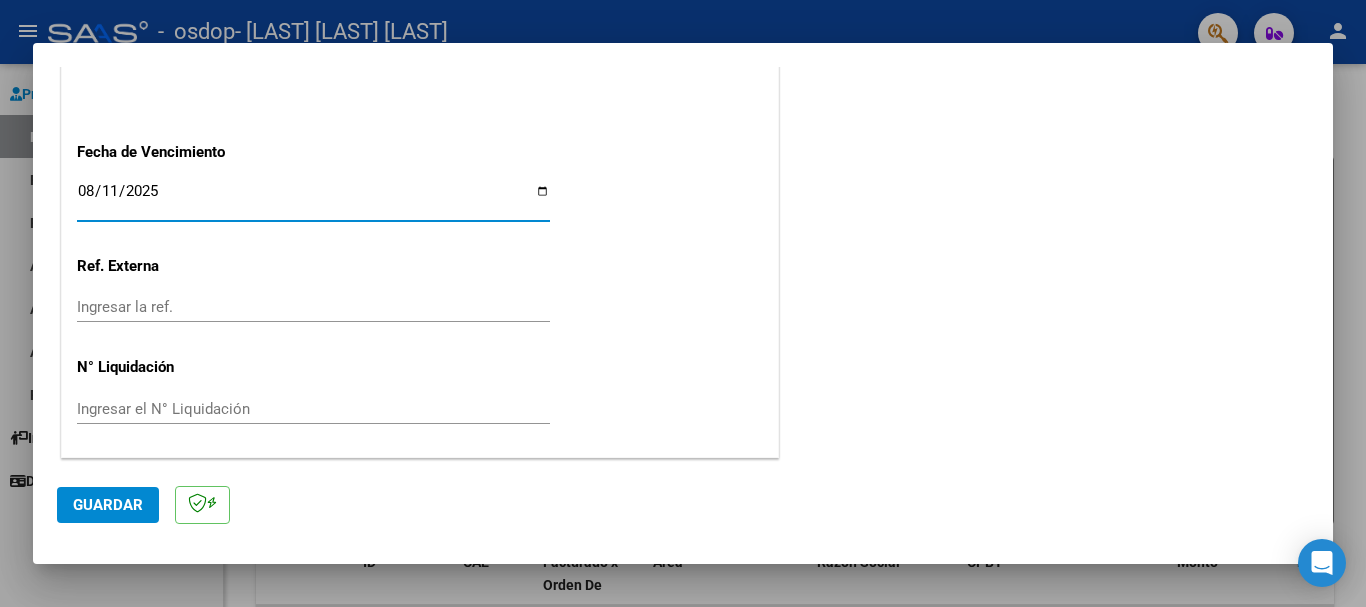 click on "Ingresar la ref." at bounding box center (313, 307) 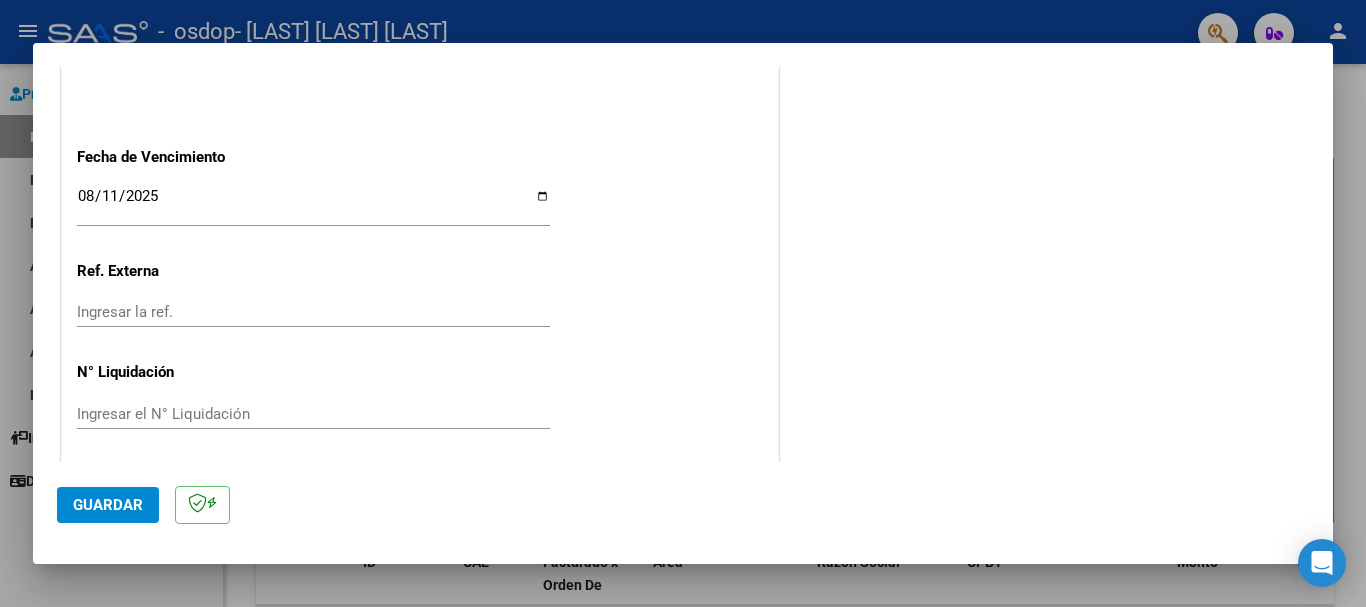 scroll, scrollTop: 1327, scrollLeft: 0, axis: vertical 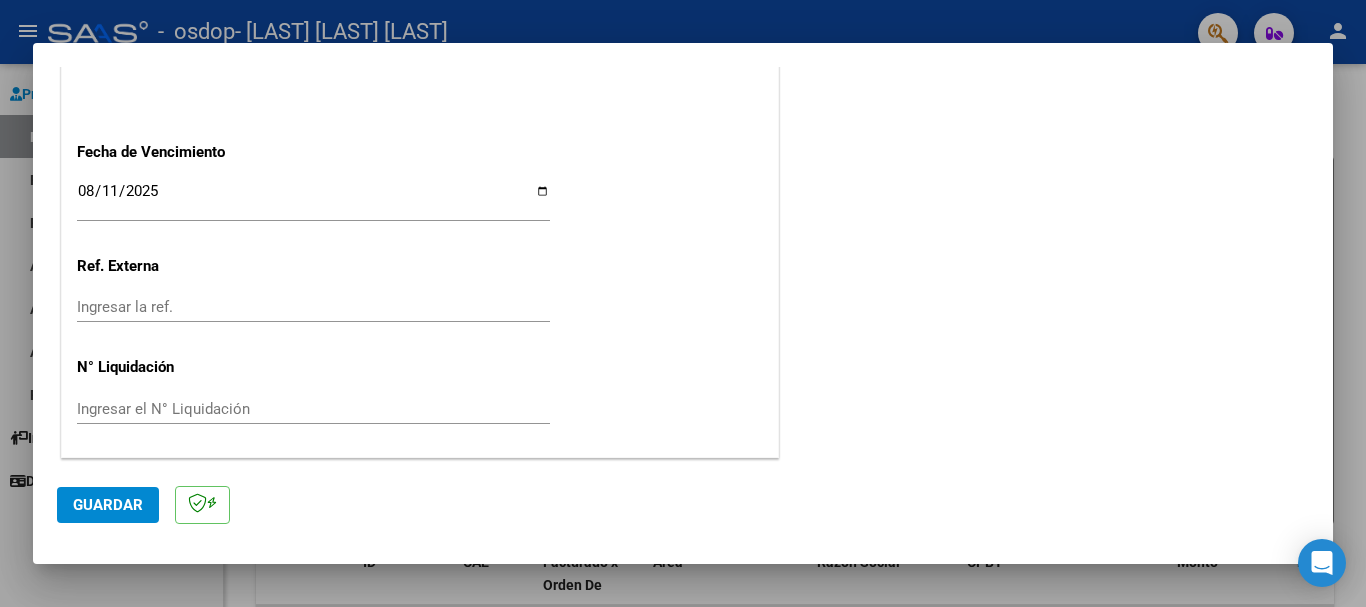 click on "2025-08-11" at bounding box center (313, 199) 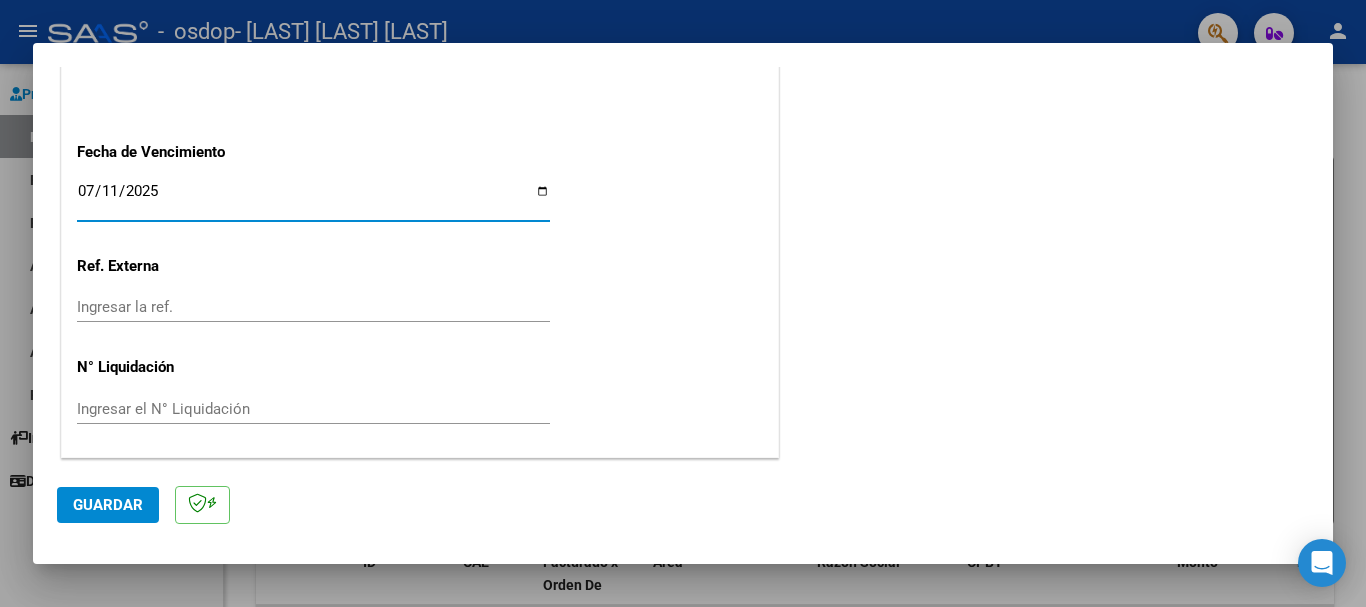 click on "2025-07-11" at bounding box center [313, 199] 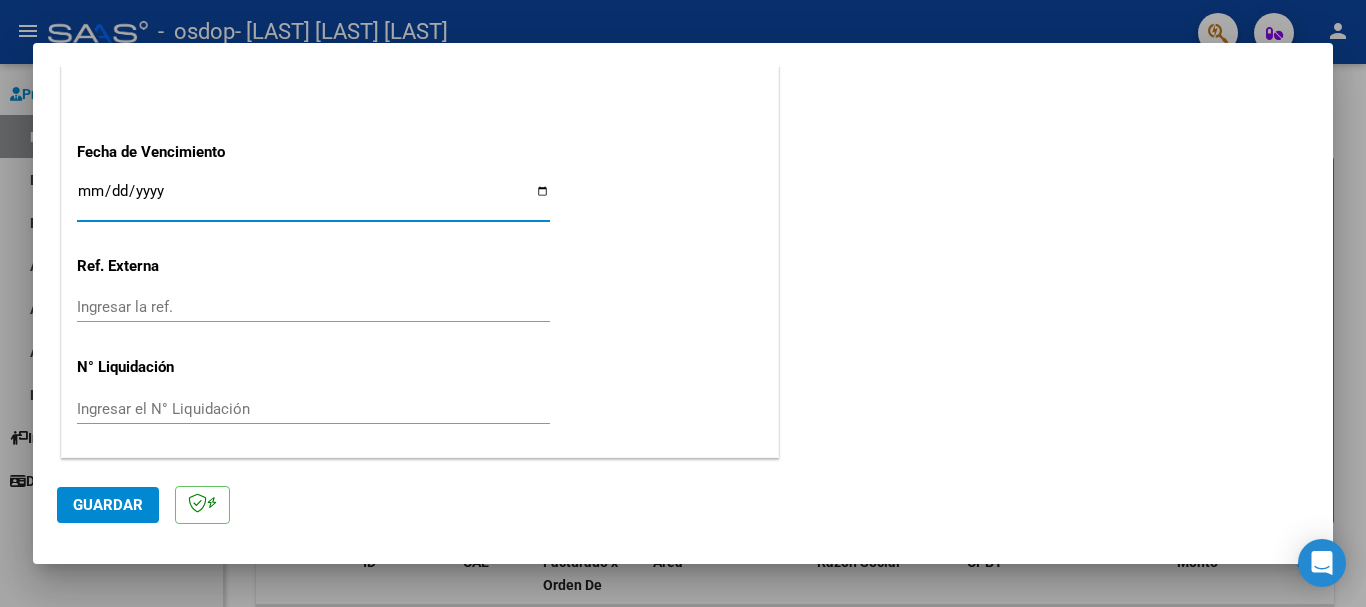 click on "Guardar" 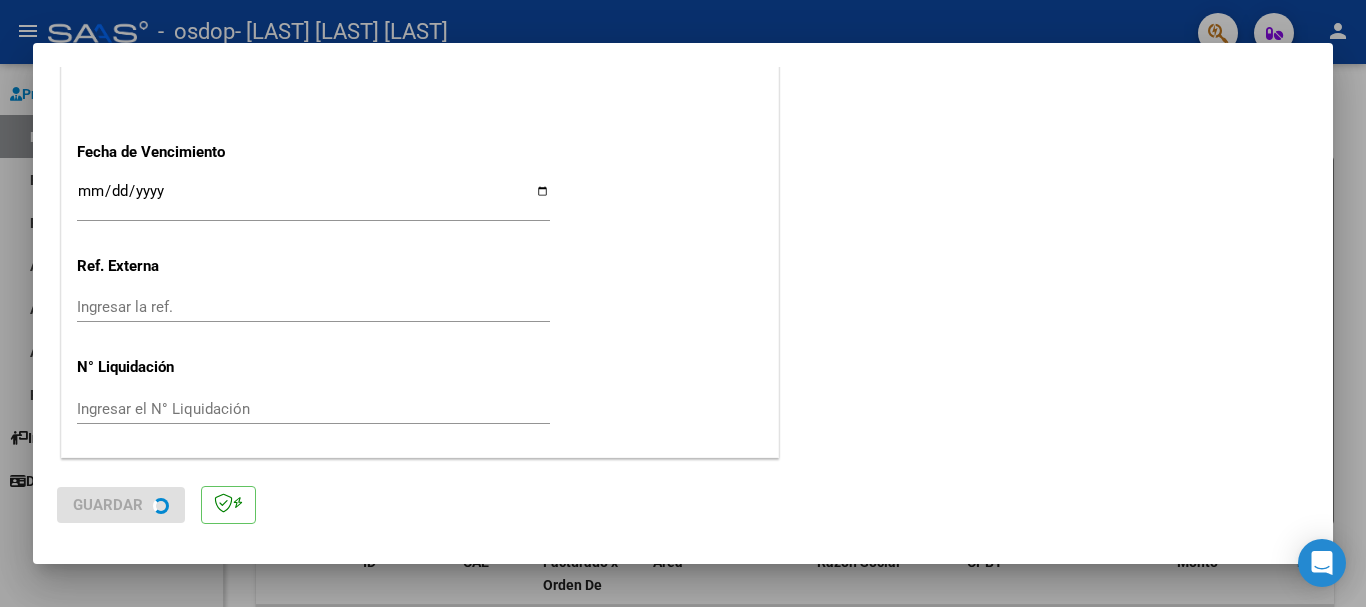 scroll, scrollTop: 0, scrollLeft: 0, axis: both 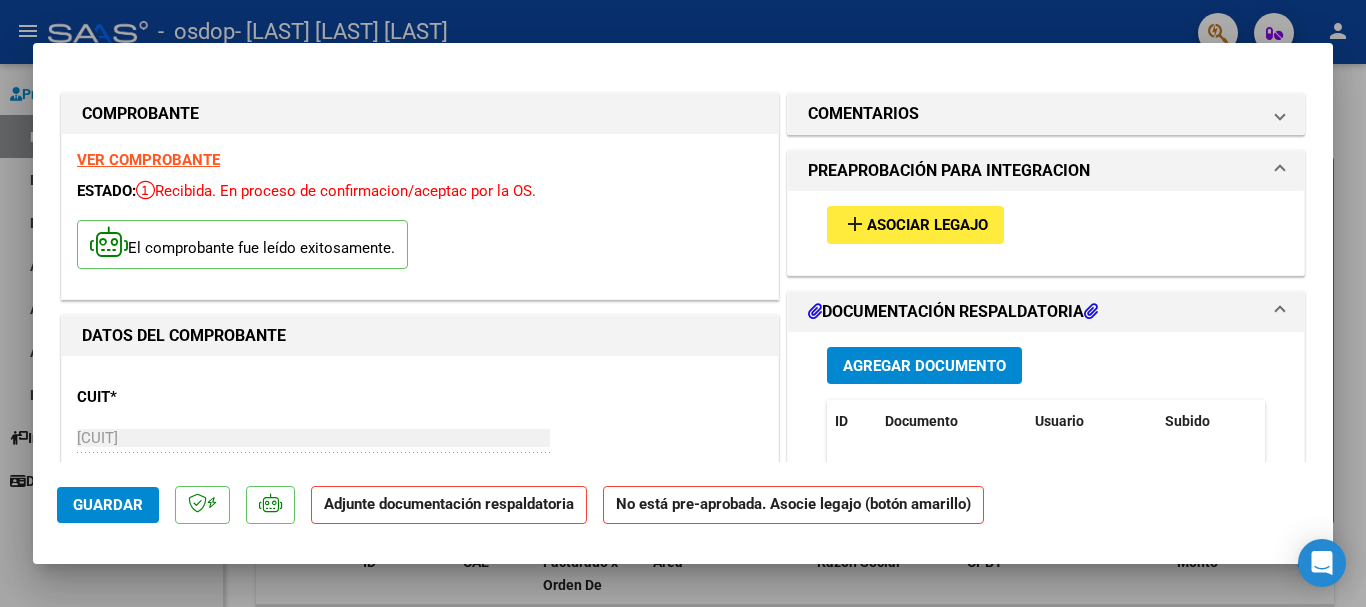 click on "Agregar Documento" at bounding box center (924, 366) 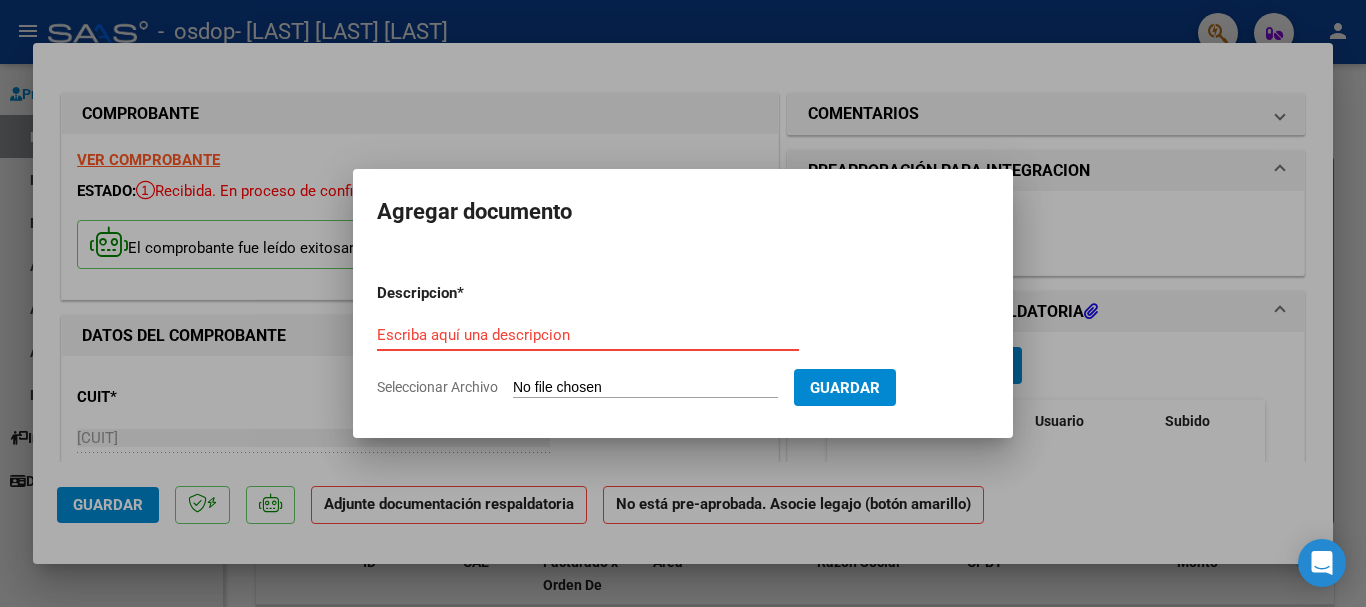 click on "Descripcion  *   Escriba aquí una descripcion  Seleccionar Archivo Guardar" at bounding box center [683, 332] 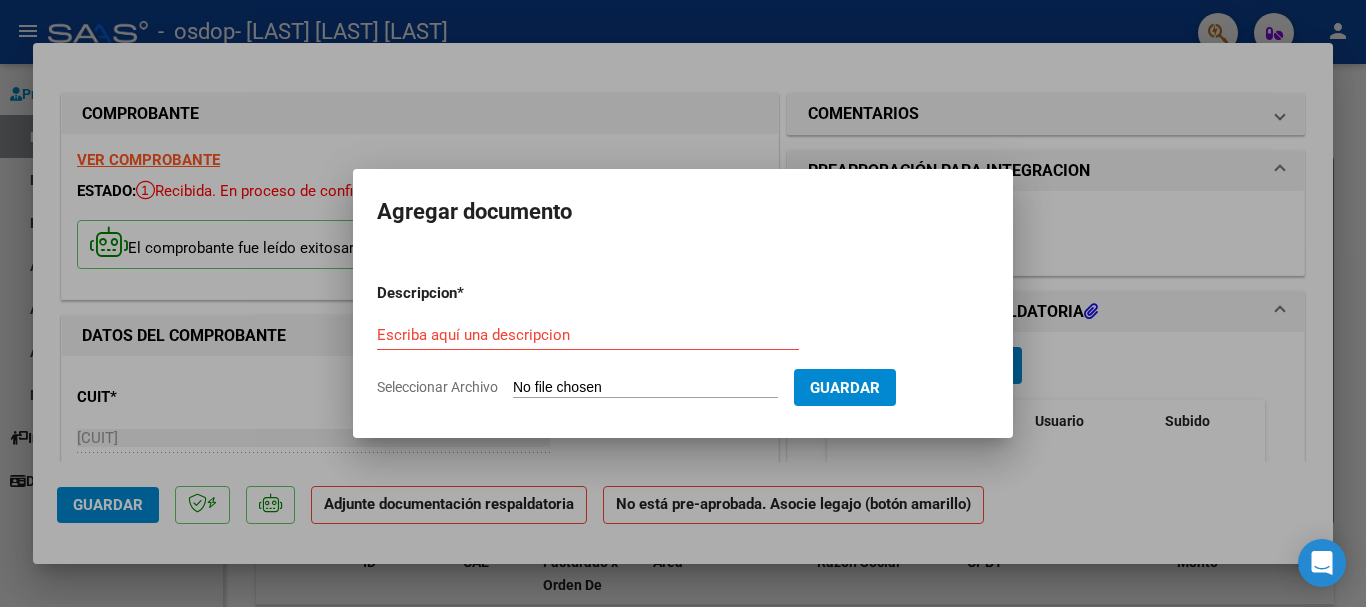 click at bounding box center (683, 303) 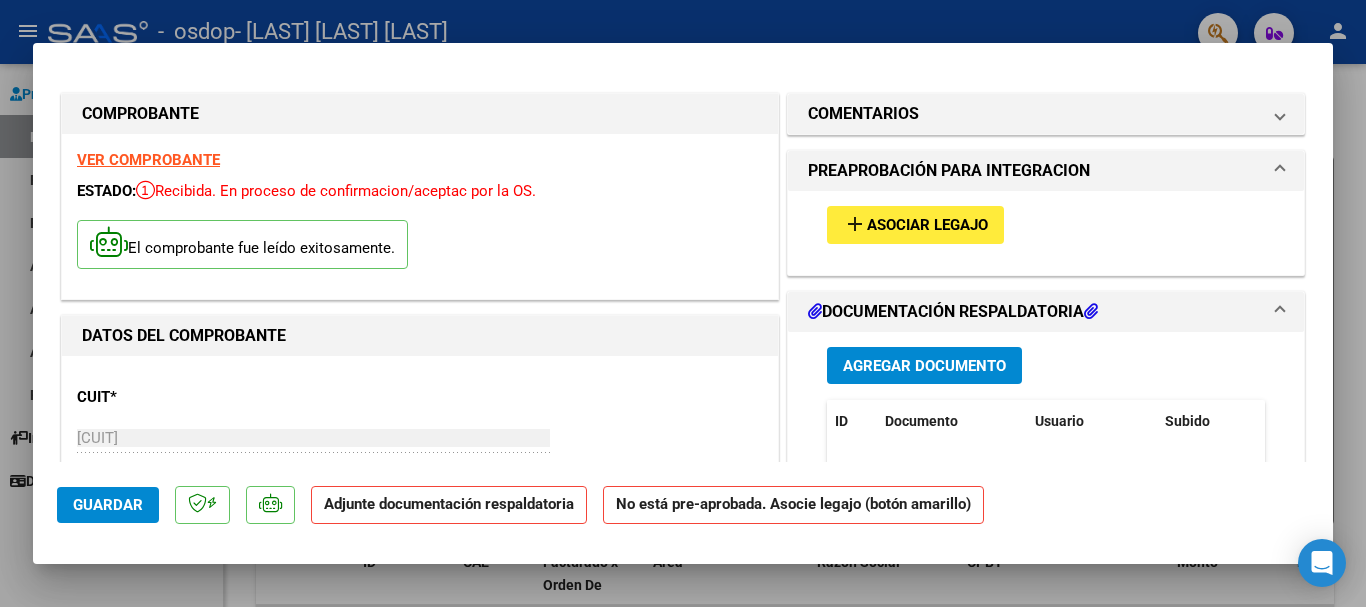click on "add Asociar Legajo" at bounding box center (915, 224) 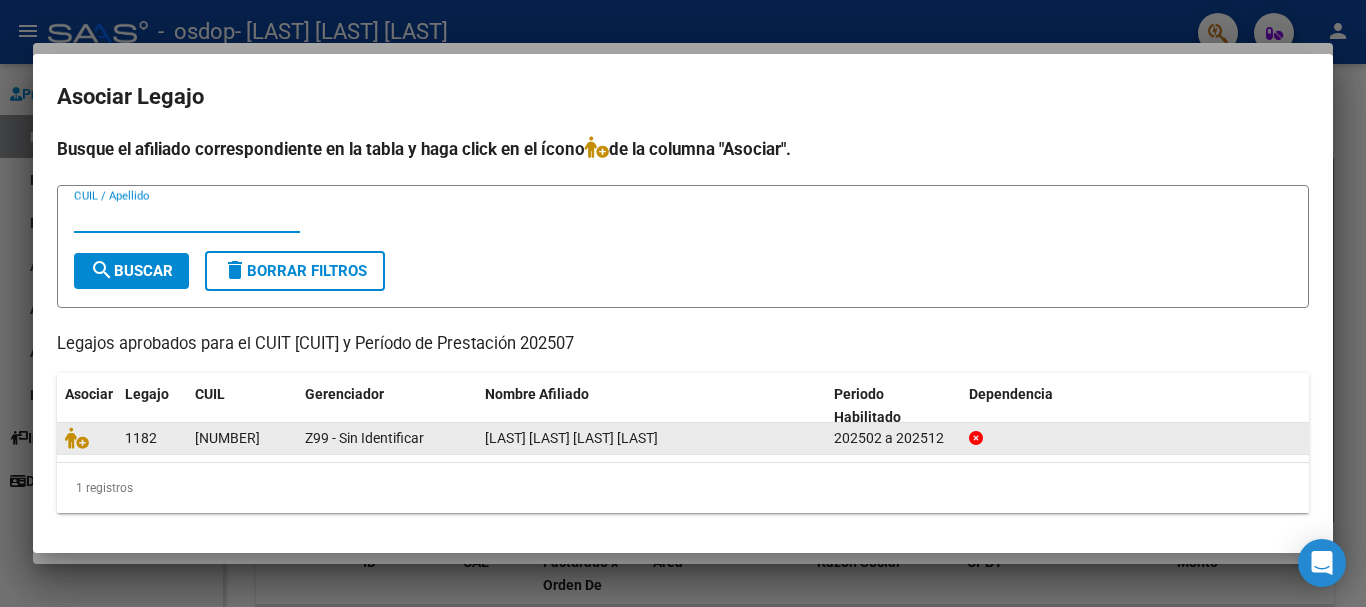 click on "[LAST] [LAST] [LAST] [LAST]" 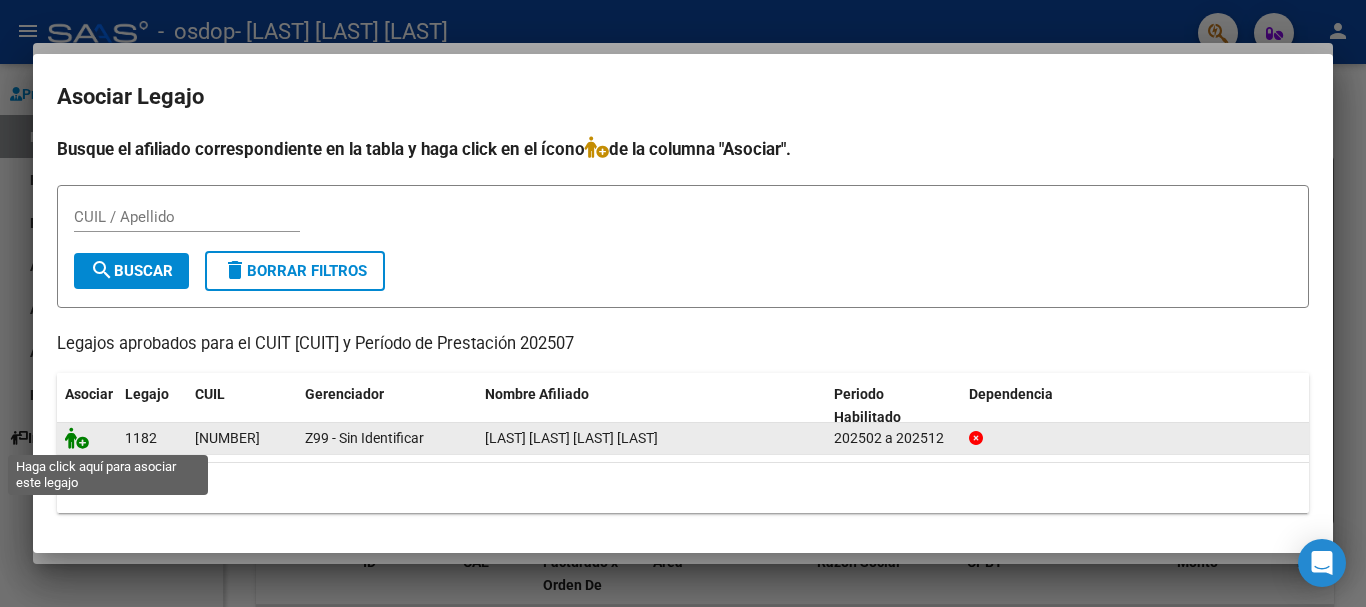 click 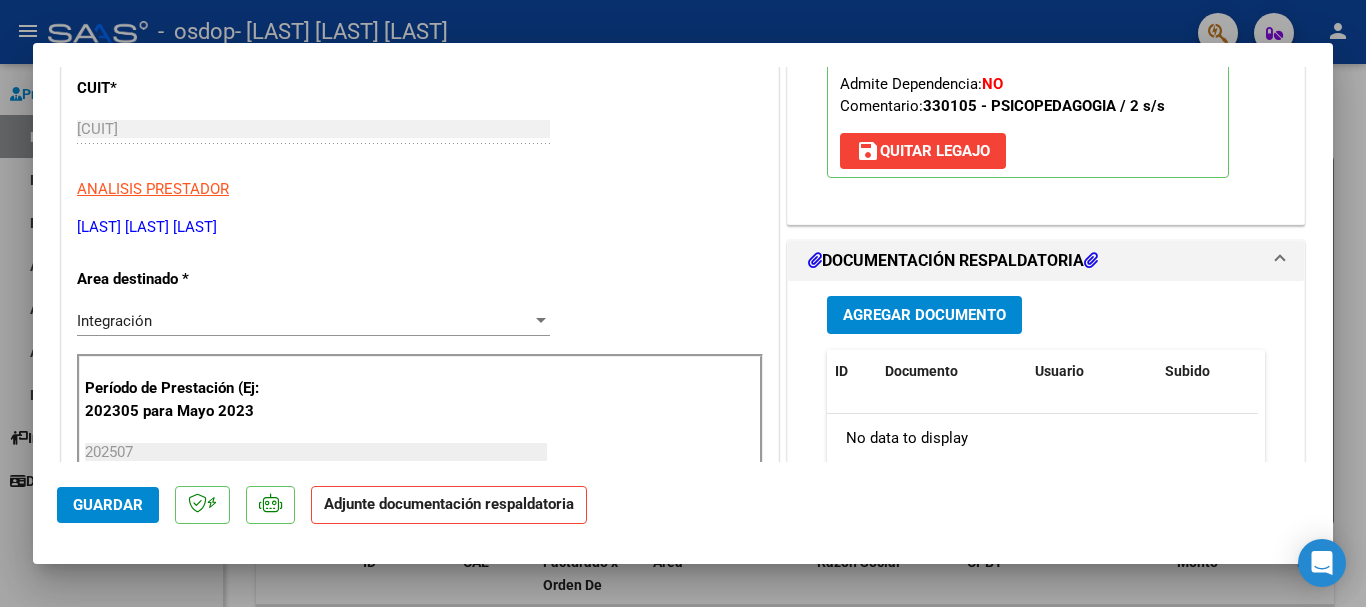 scroll, scrollTop: 319, scrollLeft: 0, axis: vertical 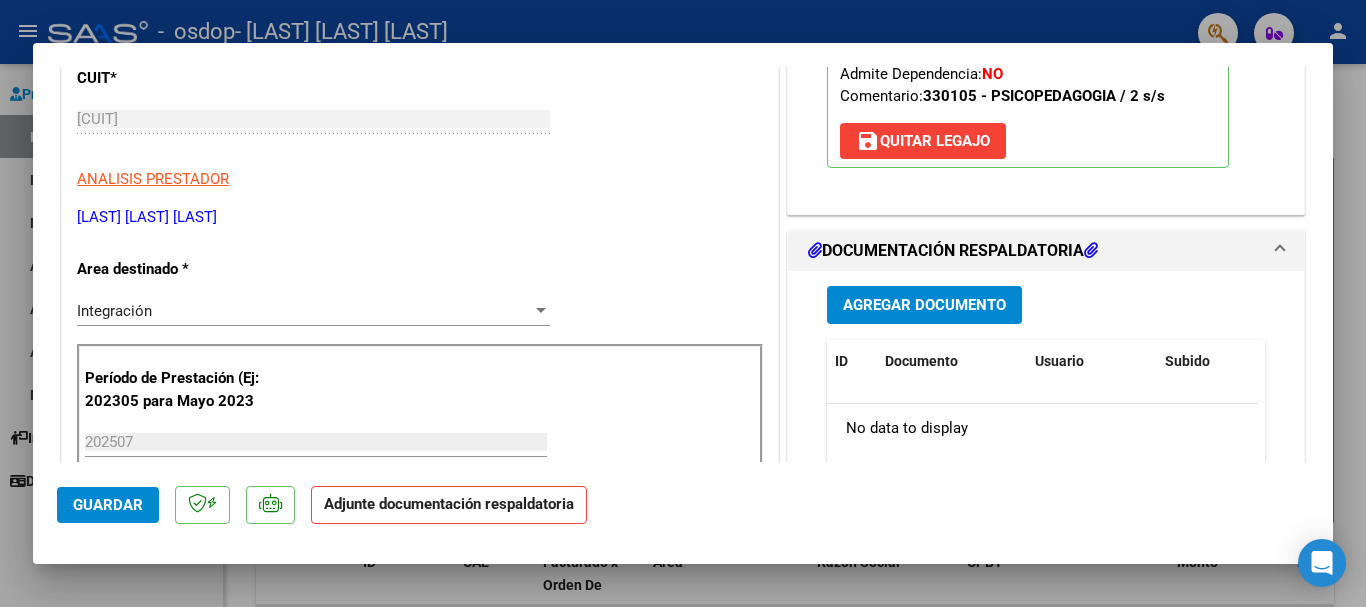 click on "Agregar Documento" at bounding box center (924, 306) 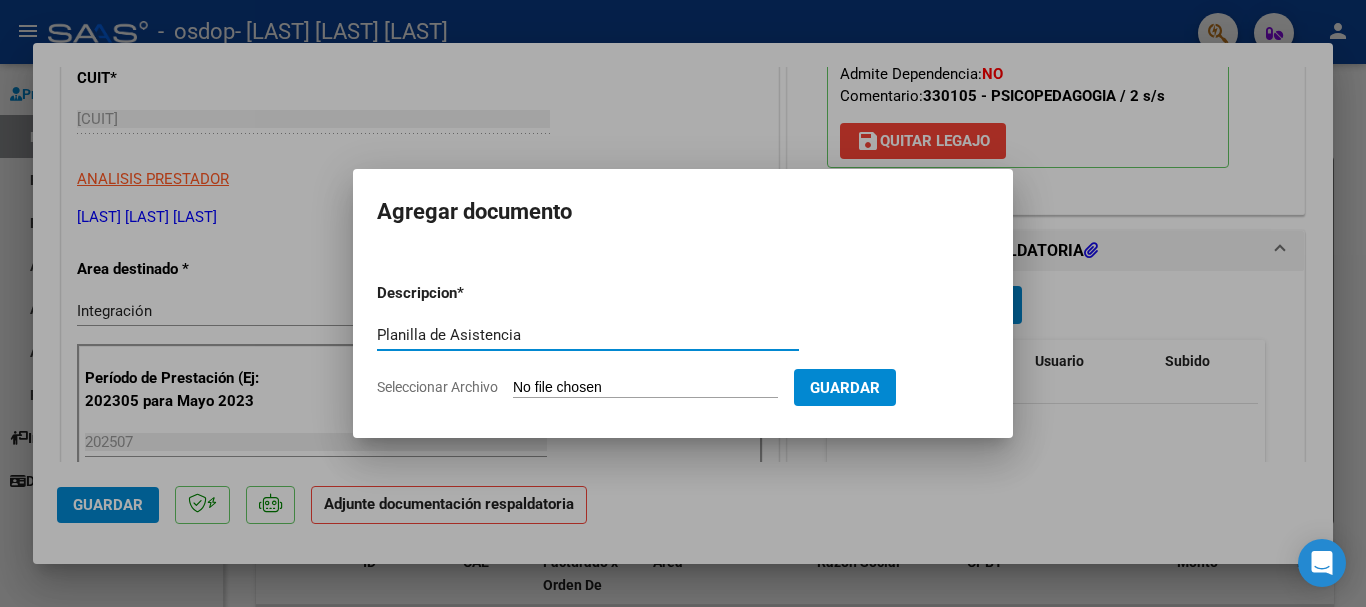 type on "Planilla de Asistencia" 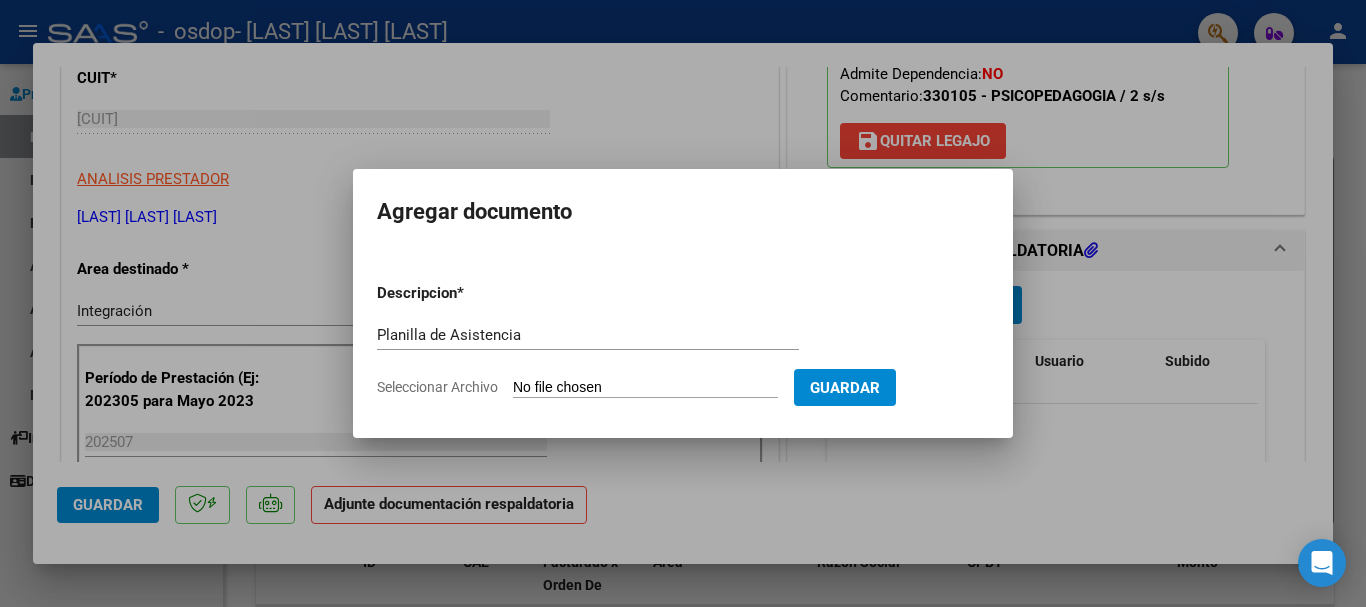 type on "C:\fakepath\Planilla de Asistencia - Julio.pdf" 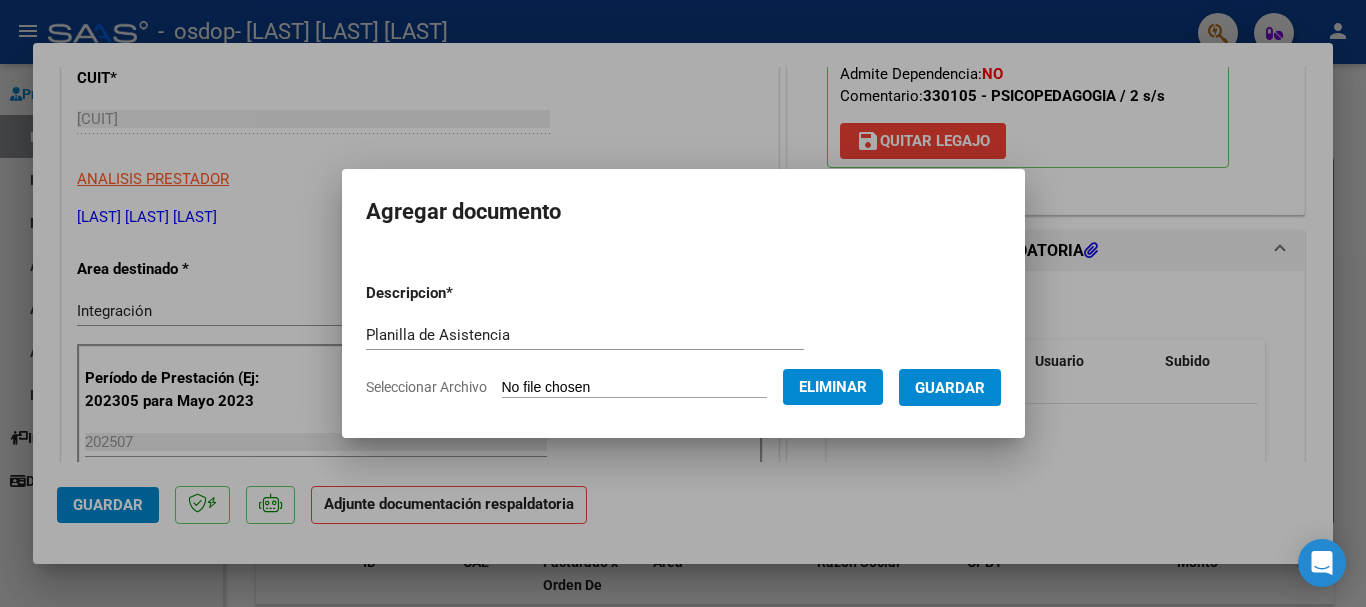 click on "Guardar" at bounding box center (950, 388) 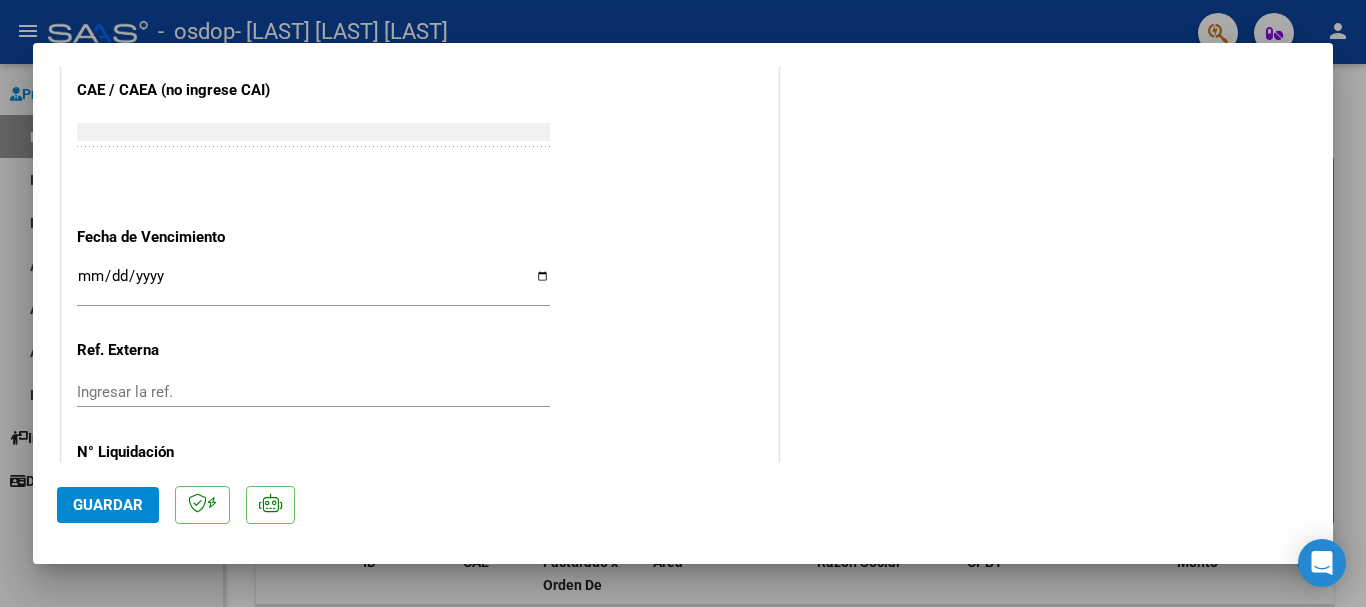 scroll, scrollTop: 1395, scrollLeft: 0, axis: vertical 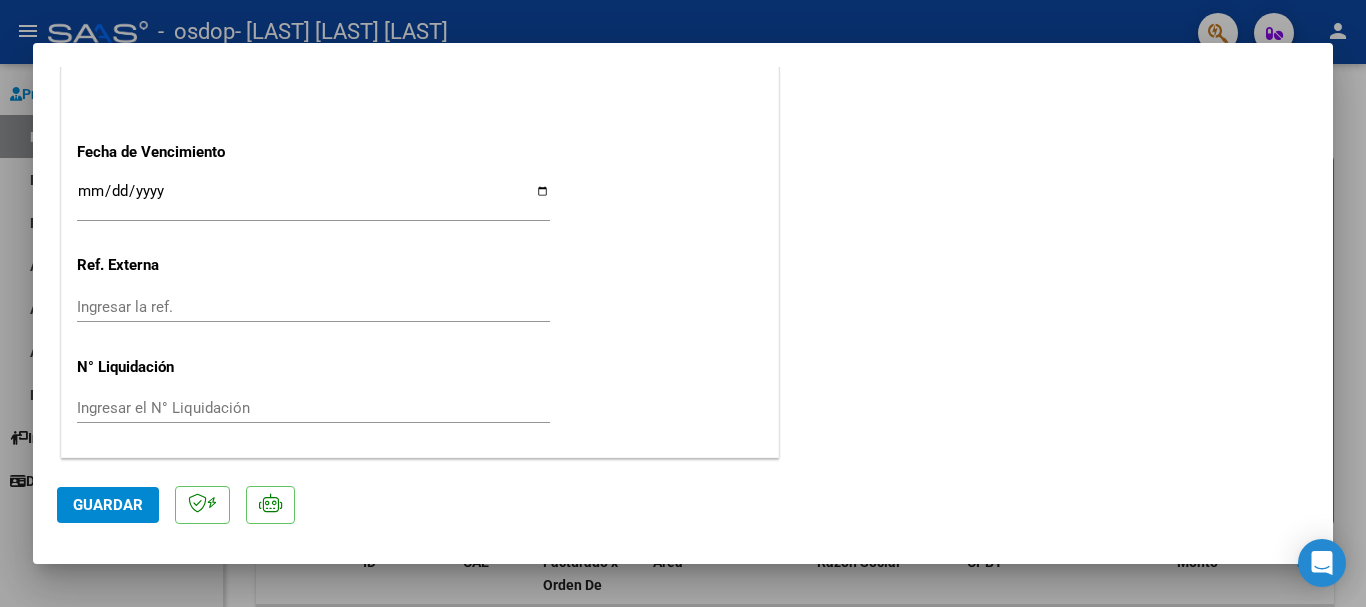 click on "Guardar" 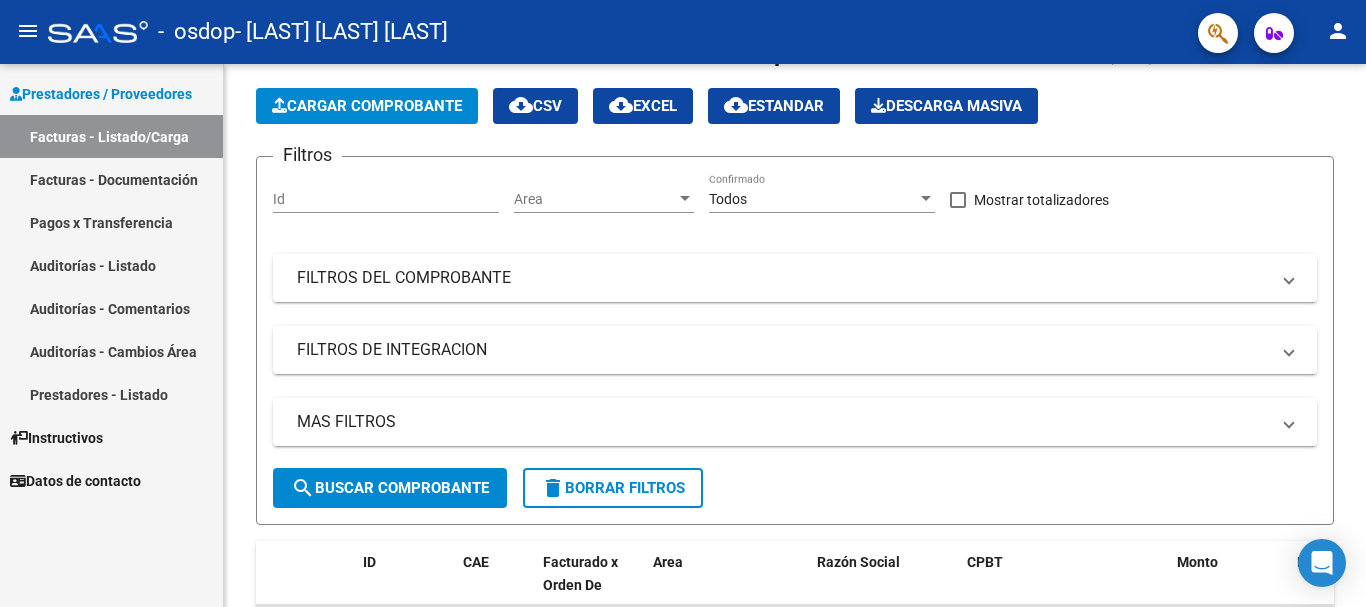 click on "Facturas - Listado/Carga" at bounding box center (111, 136) 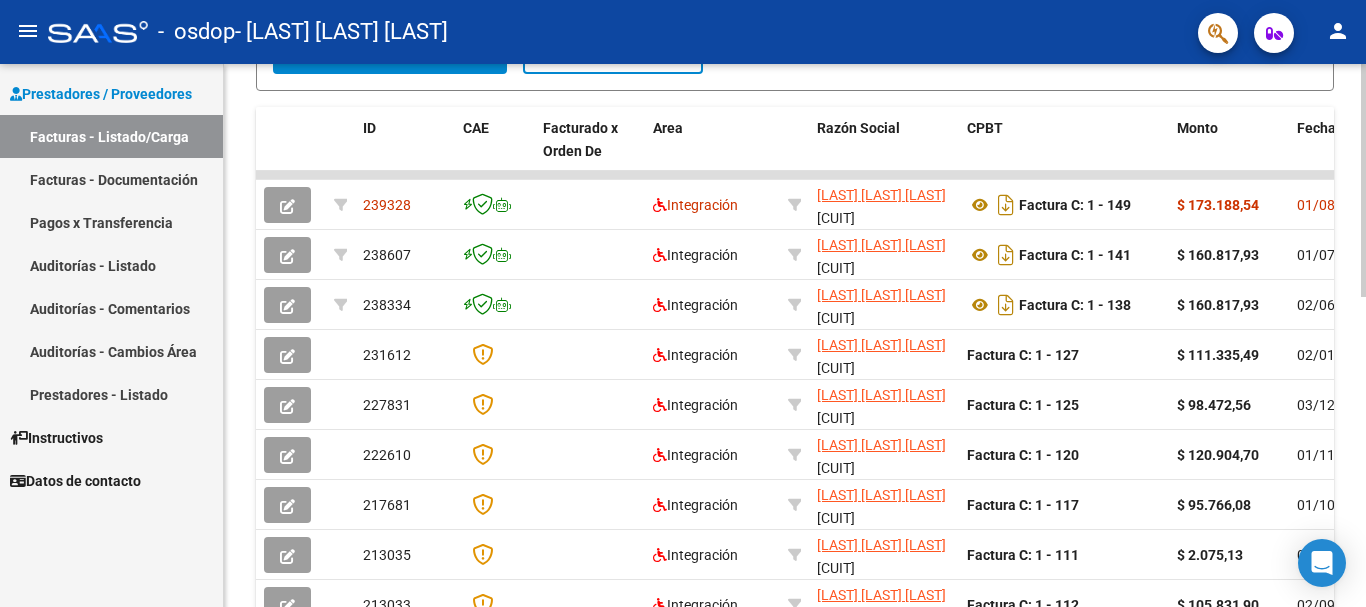 scroll, scrollTop: 532, scrollLeft: 0, axis: vertical 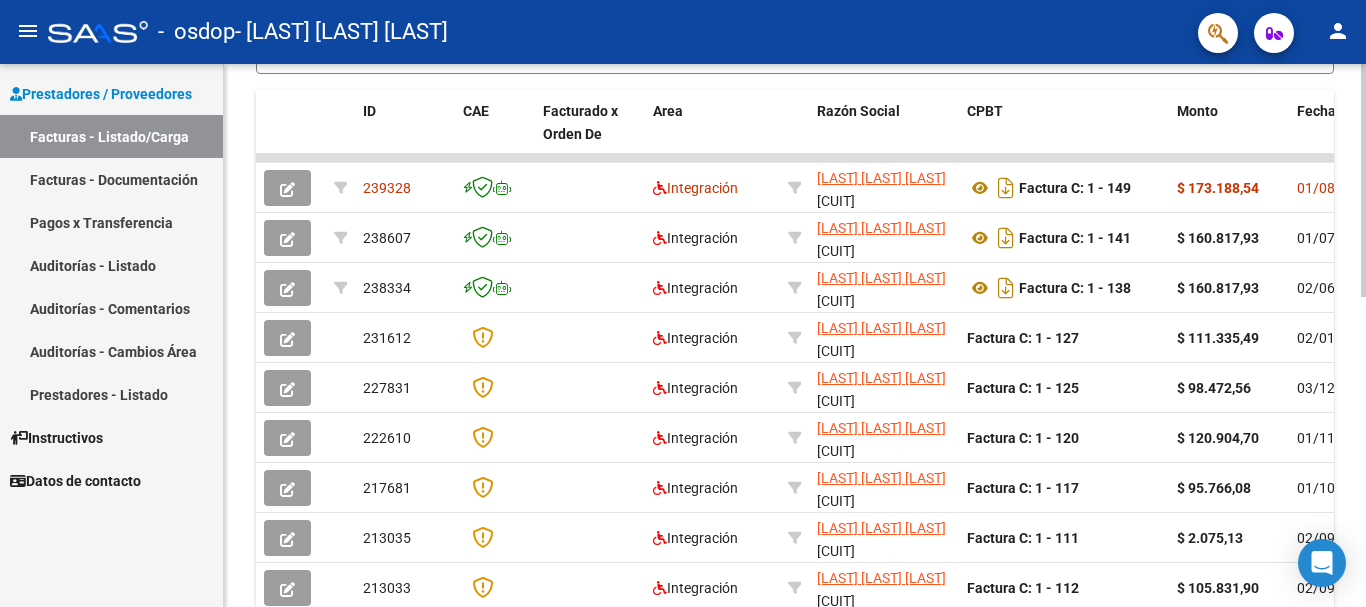 click on "Video tutorial   PRESTADORES -> Listado de CPBTs Emitidos por Prestadores / Proveedores (alt+q)   Cargar Comprobante
cloud_download  CSV  cloud_download  EXCEL  cloud_download  Estandar   Descarga Masiva
Filtros Id Area Area Todos Confirmado   Mostrar totalizadores   FILTROS DEL COMPROBANTE  Comprobante Tipo Comprobante Tipo Start date – End date Fec. Comprobante Desde / Hasta Días Emisión Desde(cant. días) Días Emisión Hasta(cant. días) CUIT / Razón Social Pto. Venta Nro. Comprobante Código SSS CAE Válido CAE Válido Todos Cargado Módulo Hosp. Todos Tiene facturacion Apócrifa Hospital Refes  FILTROS DE INTEGRACION  Período De Prestación Campos del Archivo de Rendición Devuelto x SSS (dr_envio) Todos Rendido x SSS (dr_envio) Tipo de Registro Tipo de Registro Período Presentación Período Presentación Campos del Legajo Asociado (preaprobación) Afiliado Legajo (cuil/nombre) Todos Solo facturas preaprobadas  MAS FILTROS  Todos Con Doc. Respaldatoria Todos Con Trazabilidad Todos – – 0" 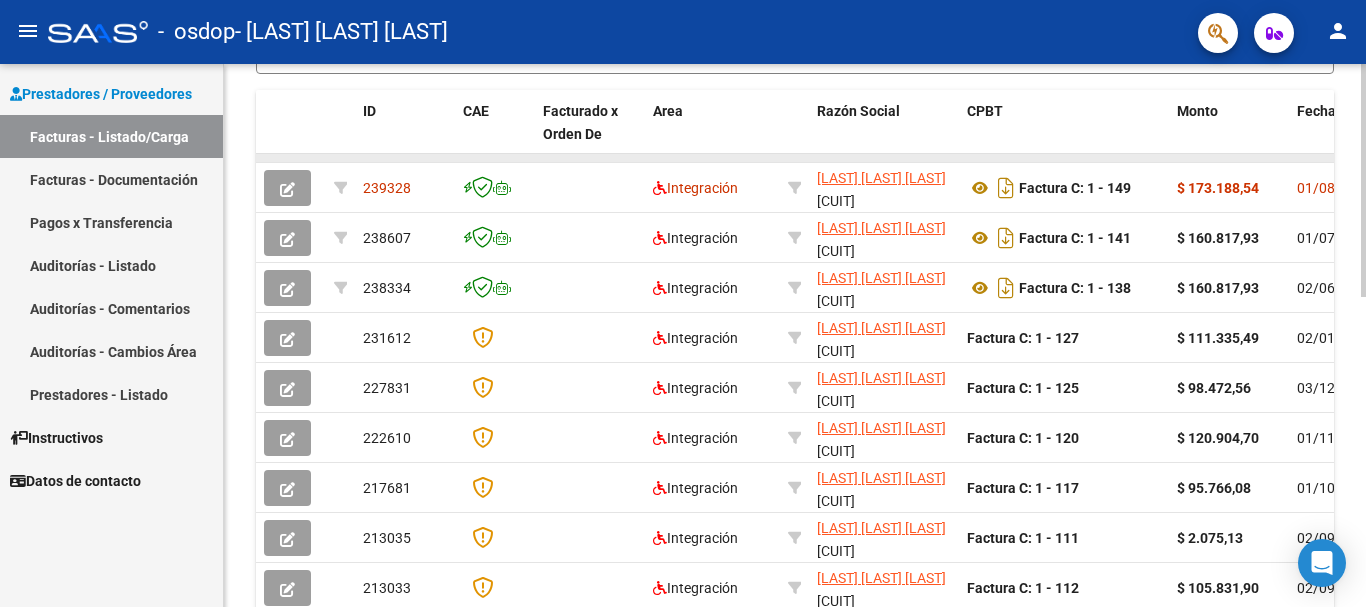 drag, startPoint x: 1172, startPoint y: 160, endPoint x: 1288, endPoint y: 157, distance: 116.03879 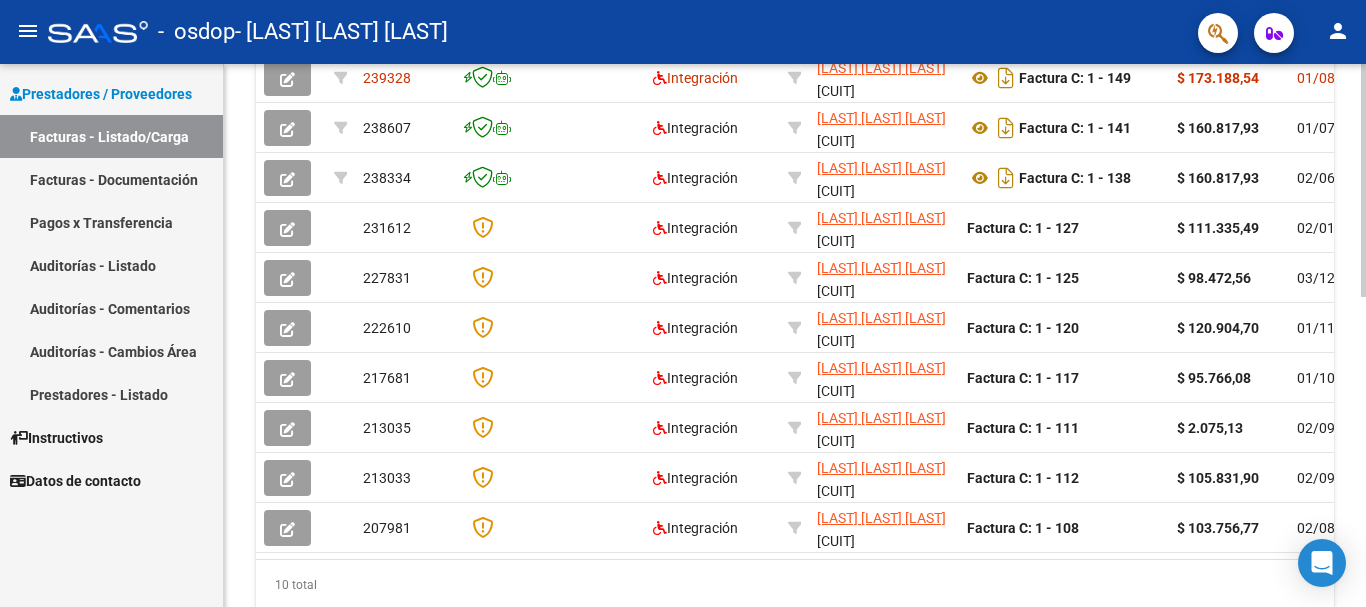 scroll, scrollTop: 628, scrollLeft: 0, axis: vertical 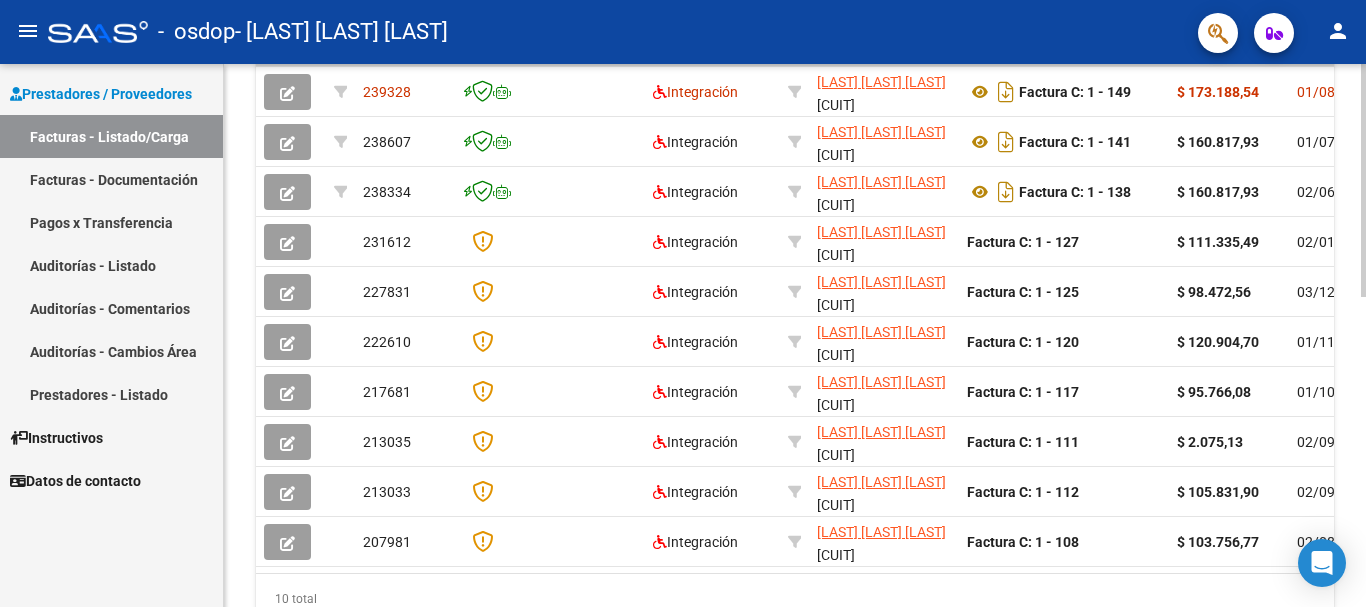 click 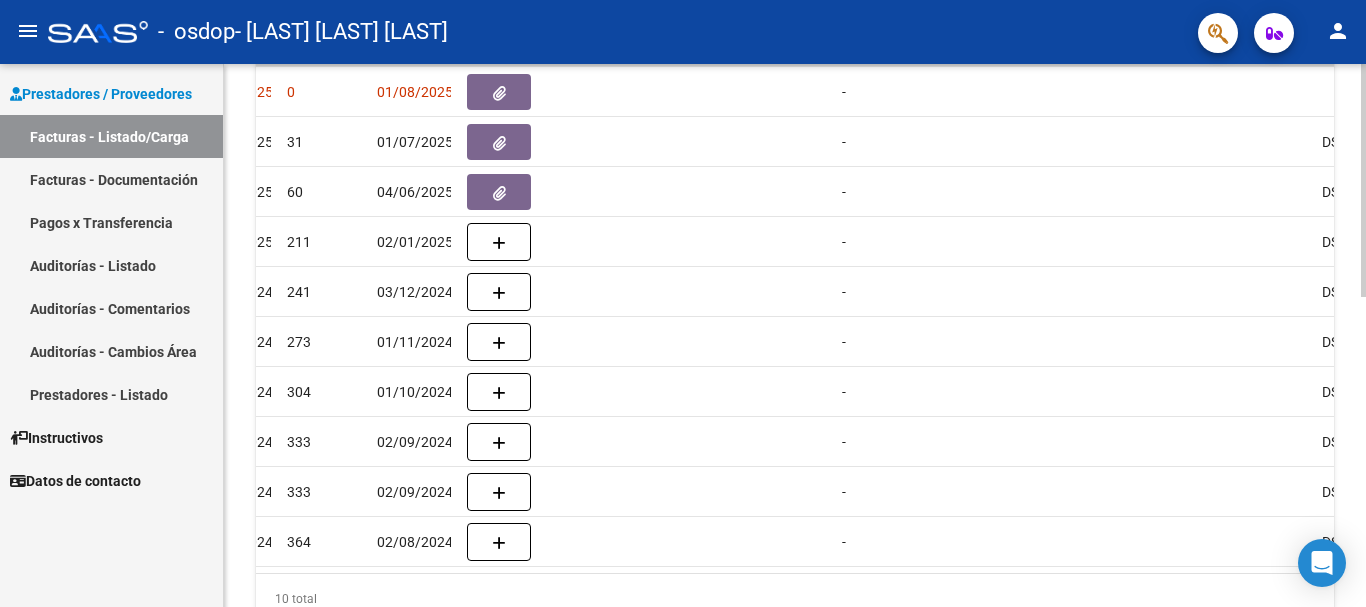 scroll, scrollTop: 0, scrollLeft: 1051, axis: horizontal 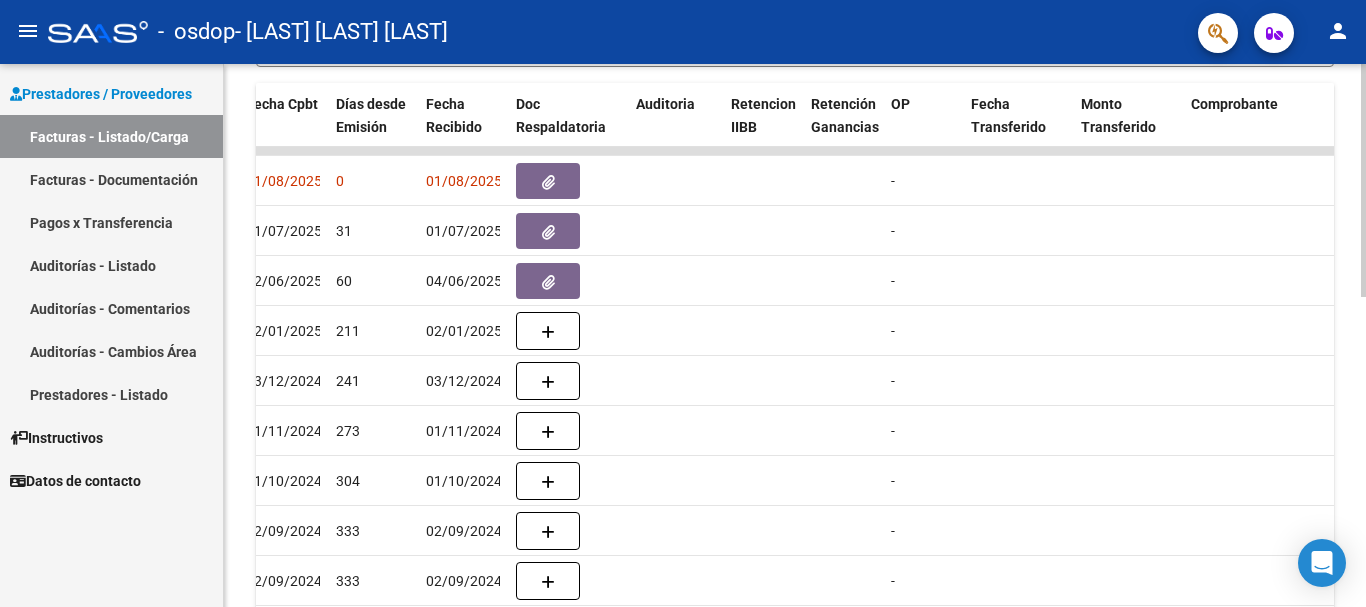click on "Video tutorial   PRESTADORES -> Listado de CPBTs Emitidos por Prestadores / Proveedores (alt+q)   Cargar Comprobante
cloud_download  CSV  cloud_download  EXCEL  cloud_download  Estandar   Descarga Masiva
Filtros Id Area Area Todos Confirmado   Mostrar totalizadores   FILTROS DEL COMPROBANTE  Comprobante Tipo Comprobante Tipo Start date – End date Fec. Comprobante Desde / Hasta Días Emisión Desde(cant. días) Días Emisión Hasta(cant. días) CUIT / Razón Social Pto. Venta Nro. Comprobante Código SSS CAE Válido CAE Válido Todos Cargado Módulo Hosp. Todos Tiene facturacion Apócrifa Hospital Refes  FILTROS DE INTEGRACION  Período De Prestación Campos del Archivo de Rendición Devuelto x SSS (dr_envio) Todos Rendido x SSS (dr_envio) Tipo de Registro Tipo de Registro Período Presentación Período Presentación Campos del Legajo Asociado (preaprobación) Afiliado Legajo (cuil/nombre) Todos Solo facturas preaprobadas  MAS FILTROS  Todos Con Doc. Respaldatoria Todos Con Trazabilidad Todos – – 0" 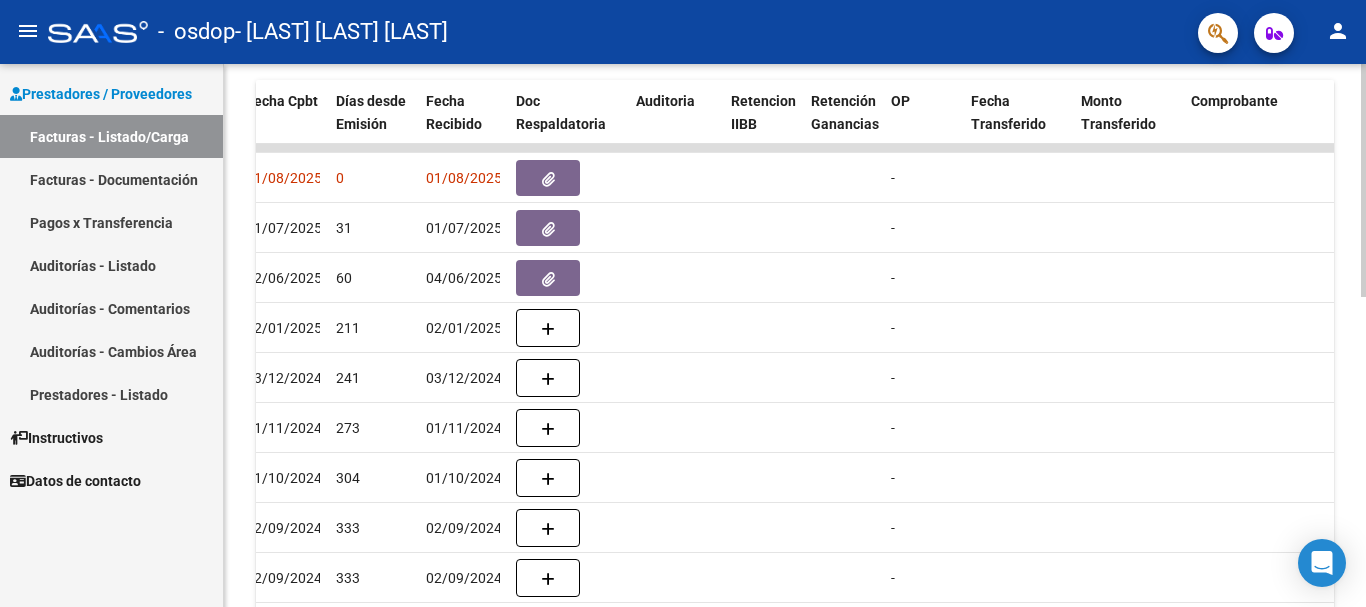 drag, startPoint x: 1360, startPoint y: 365, endPoint x: 1362, endPoint y: 391, distance: 26.076809 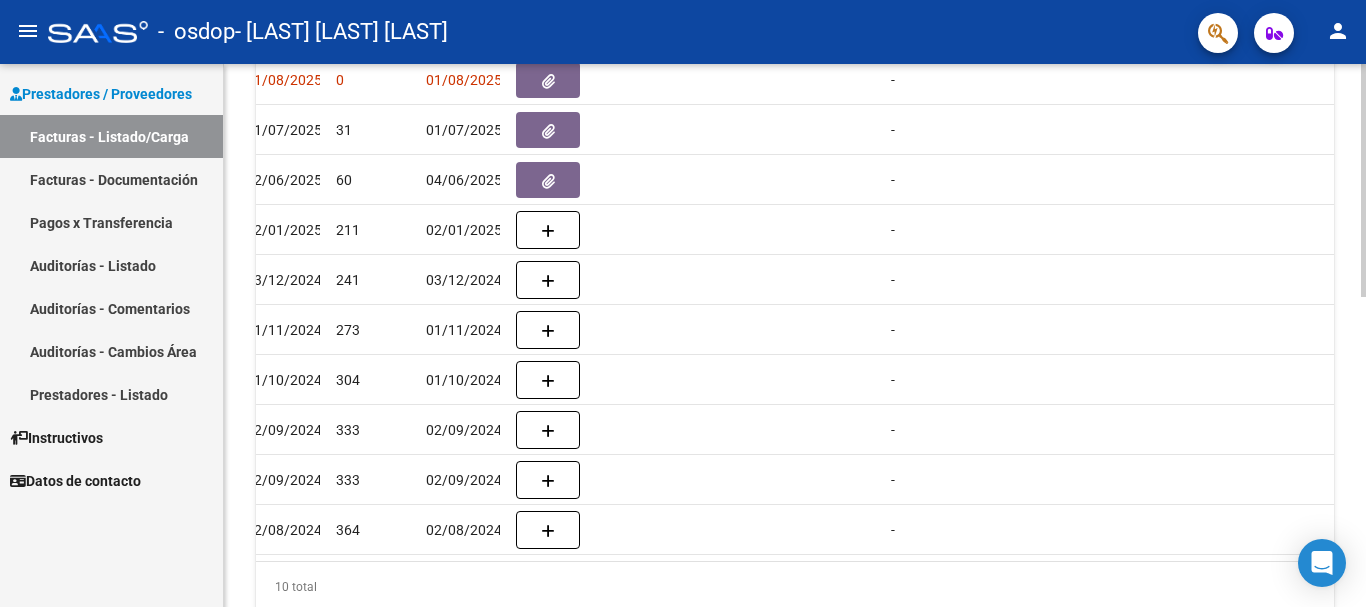 scroll, scrollTop: 631, scrollLeft: 0, axis: vertical 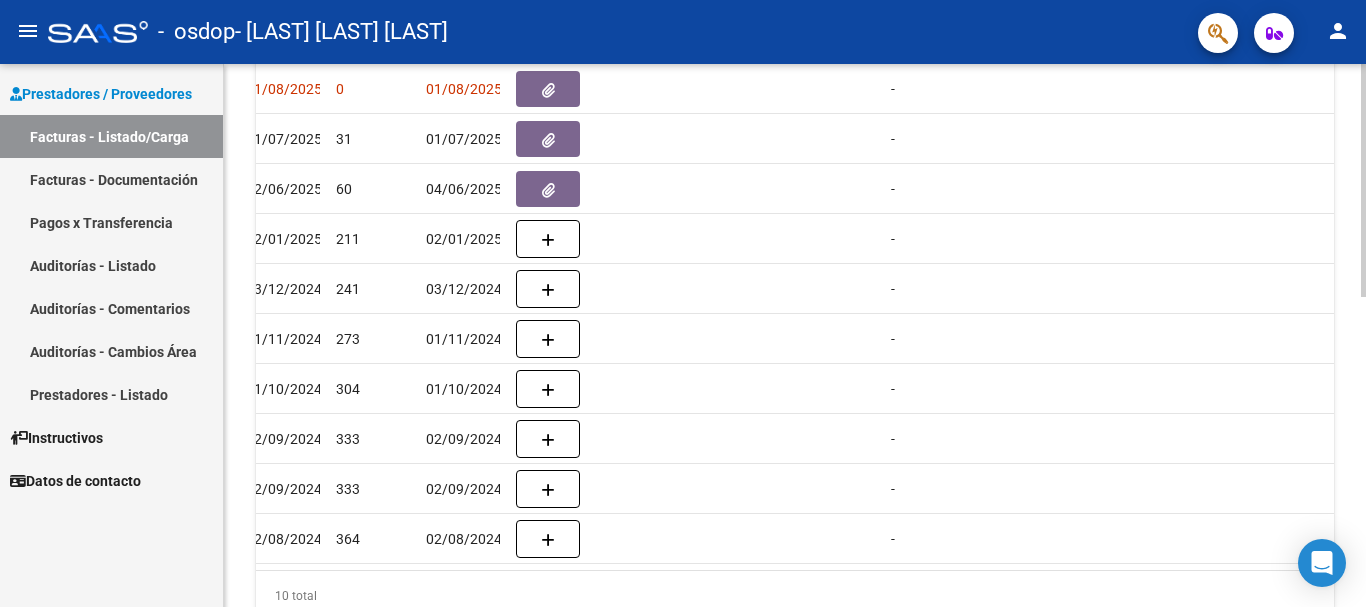 click 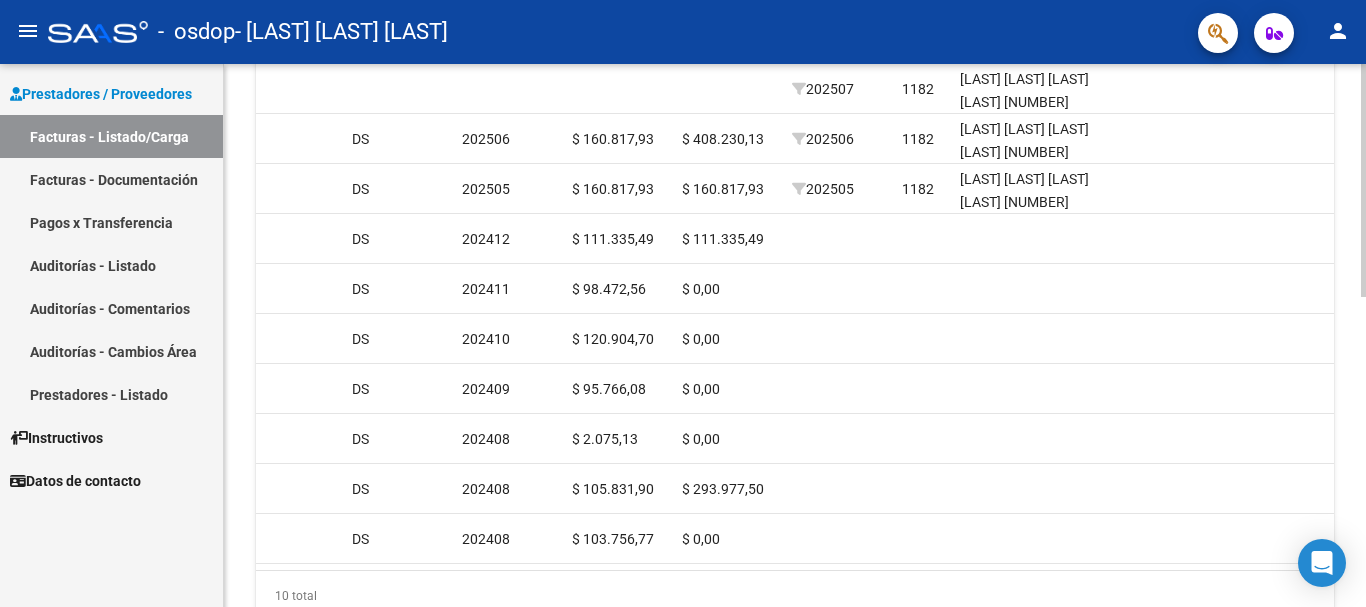 scroll, scrollTop: 0, scrollLeft: 2066, axis: horizontal 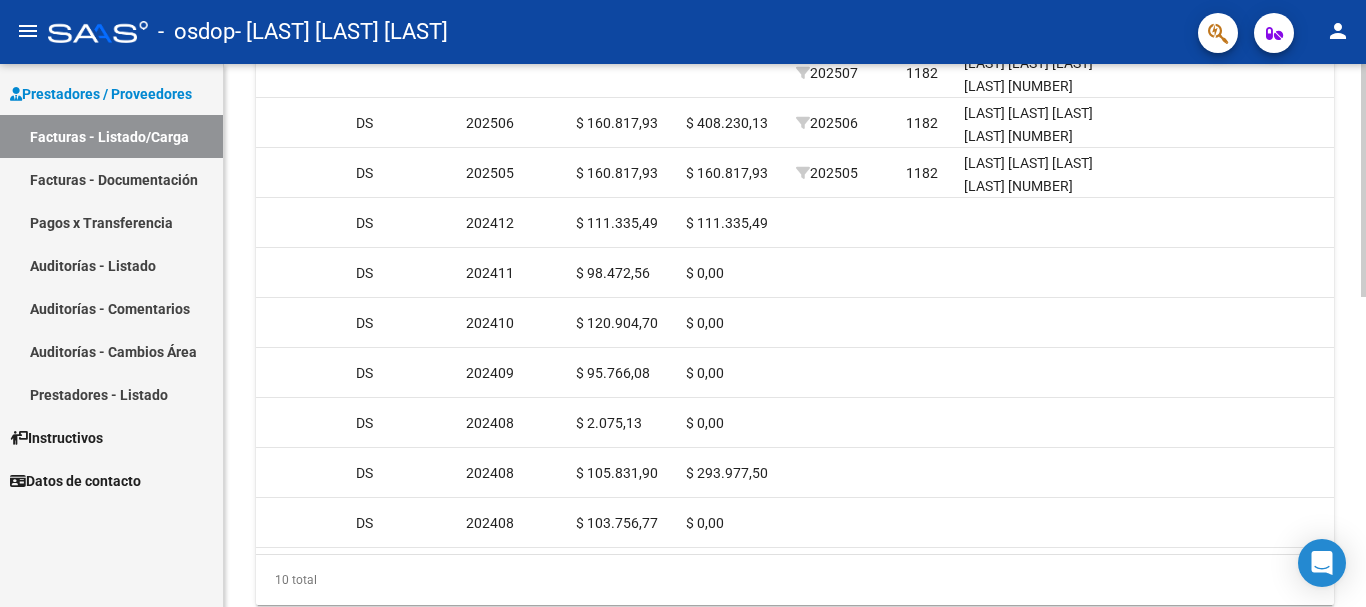 click on "Video tutorial   PRESTADORES -> Listado de CPBTs Emitidos por Prestadores / Proveedores (alt+q)   Cargar Comprobante
cloud_download  CSV  cloud_download  EXCEL  cloud_download  Estandar   Descarga Masiva
Filtros Id Area Area Todos Confirmado   Mostrar totalizadores   FILTROS DEL COMPROBANTE  Comprobante Tipo Comprobante Tipo Start date – End date Fec. Comprobante Desde / Hasta Días Emisión Desde(cant. días) Días Emisión Hasta(cant. días) CUIT / Razón Social Pto. Venta Nro. Comprobante Código SSS CAE Válido CAE Válido Todos Cargado Módulo Hosp. Todos Tiene facturacion Apócrifa Hospital Refes  FILTROS DE INTEGRACION  Período De Prestación Campos del Archivo de Rendición Devuelto x SSS (dr_envio) Todos Rendido x SSS (dr_envio) Tipo de Registro Tipo de Registro Período Presentación Período Presentación Campos del Legajo Asociado (preaprobación) Afiliado Legajo (cuil/nombre) Todos Solo facturas preaprobadas  MAS FILTROS  Todos Con Doc. Respaldatoria Todos Con Trazabilidad Todos – – 0" 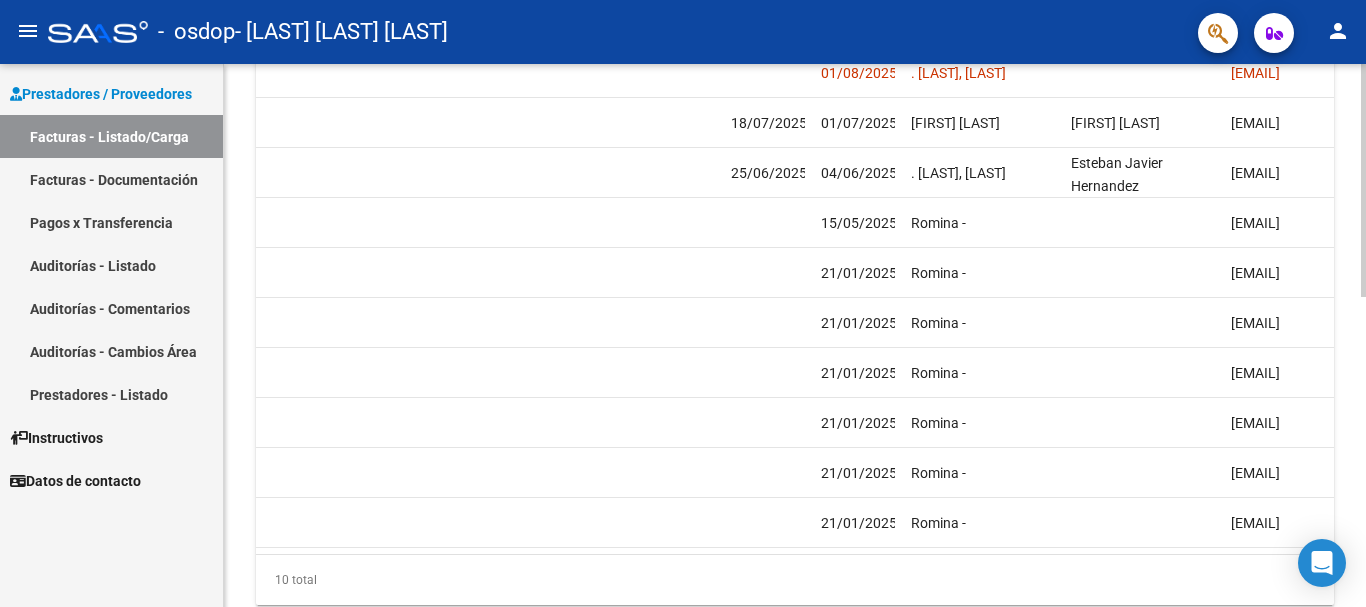 scroll, scrollTop: 0, scrollLeft: 3138, axis: horizontal 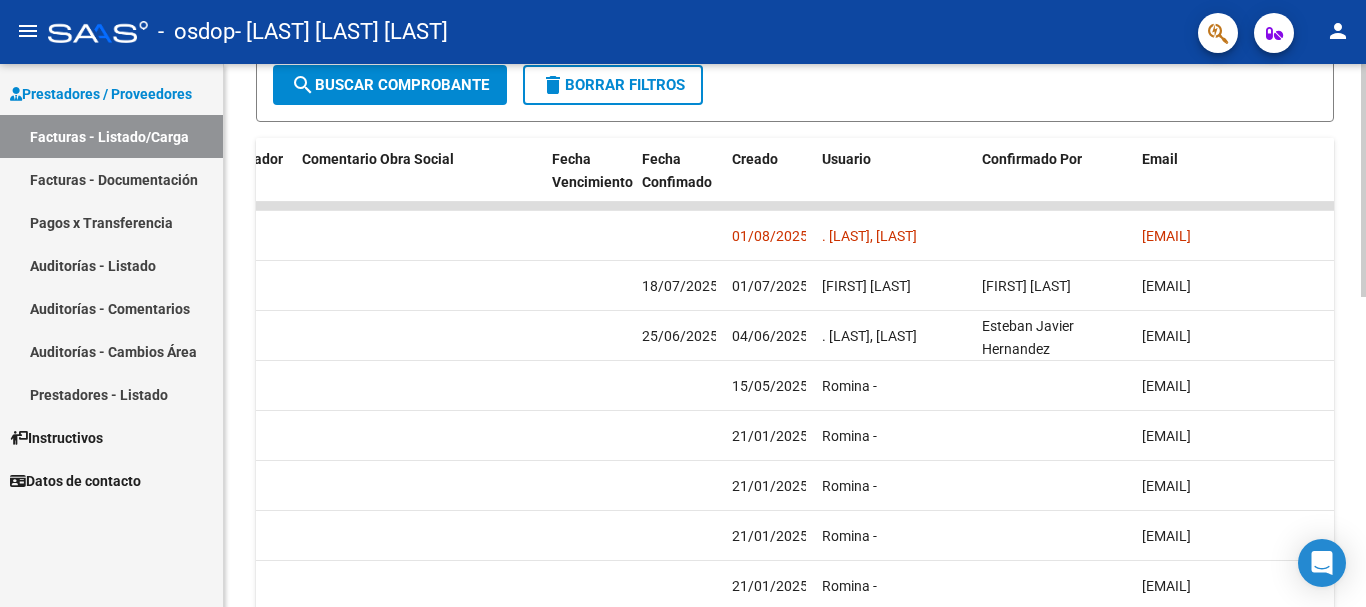 click 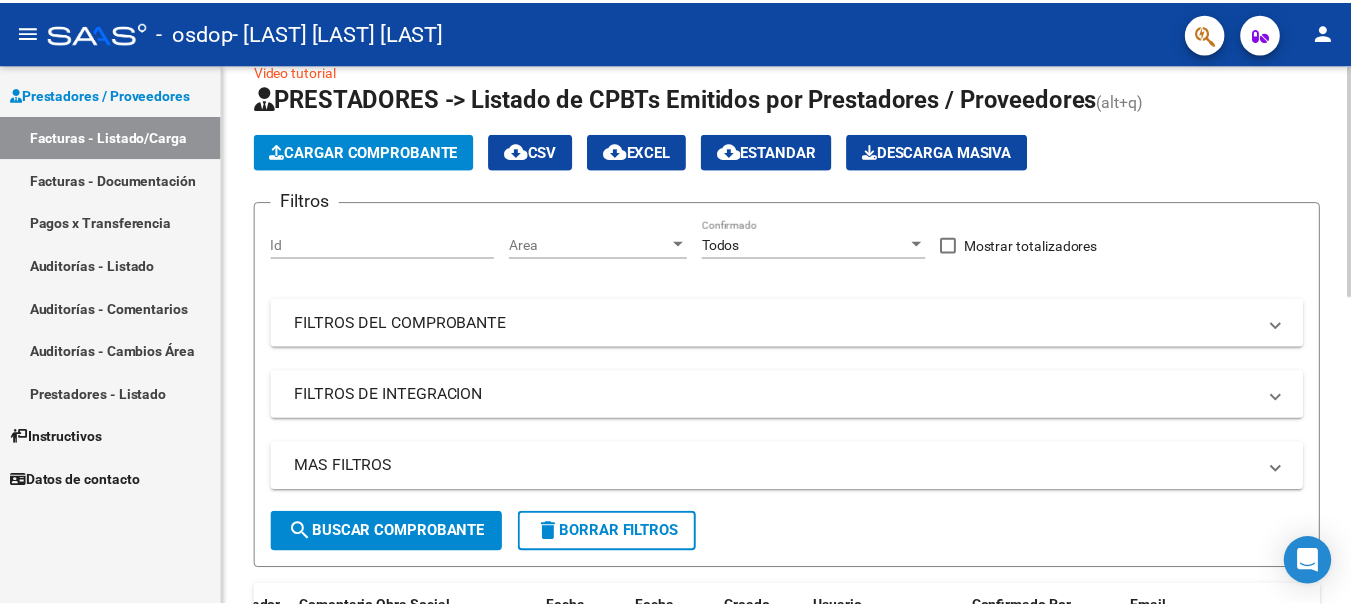 scroll, scrollTop: 0, scrollLeft: 0, axis: both 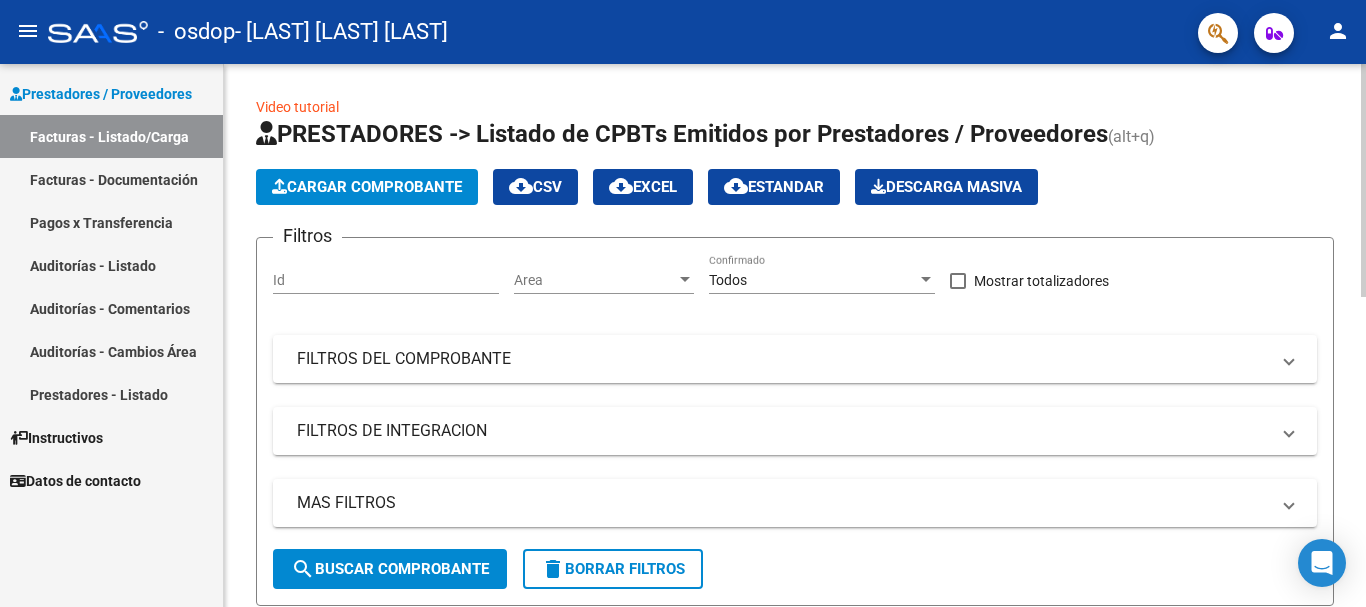 click on "menu -   osdop   - [LAST] [LAST] [LAST] person    Prestadores / Proveedores Facturas - Listado/Carga Facturas - Documentación Pagos x Transferencia Auditorías - Listado Auditorías - Comentarios Auditorías - Cambios Área Prestadores - Listado    Instructivos    Datos de contacto  Video tutorial   PRESTADORES -> Listado de CPBTs Emitidos por Prestadores / Proveedores (alt+q)   Cargar Comprobante
cloud_download  CSV  cloud_download  EXCEL  cloud_download  Estandar   Descarga Masiva
Filtros Id Area Area Todos Confirmado   Mostrar totalizadores   FILTROS DEL COMPROBANTE  Comprobante Tipo Comprobante Tipo Start date – End date Fec. Comprobante Desde / Hasta Días Emisión Desde(cant. días) Días Emisión Hasta(cant. días) CUIT / Razón Social Pto. Venta Nro. Comprobante Código SSS CAE Válido CAE Válido Todos Cargado Módulo Hosp. Todos Tiene facturacion Apócrifa Hospital Refes  FILTROS DE INTEGRACION  Período De Prestación Campos del Archivo de Rendición Devuelto x SSS (dr_envio)" 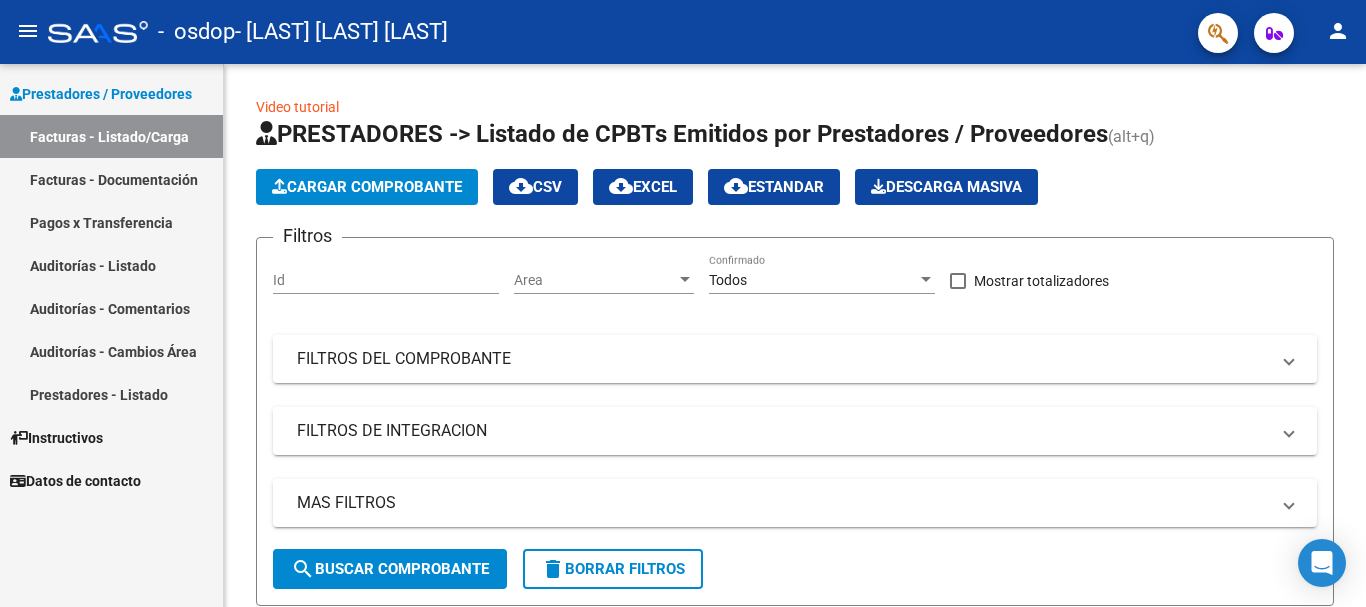 click on "person" 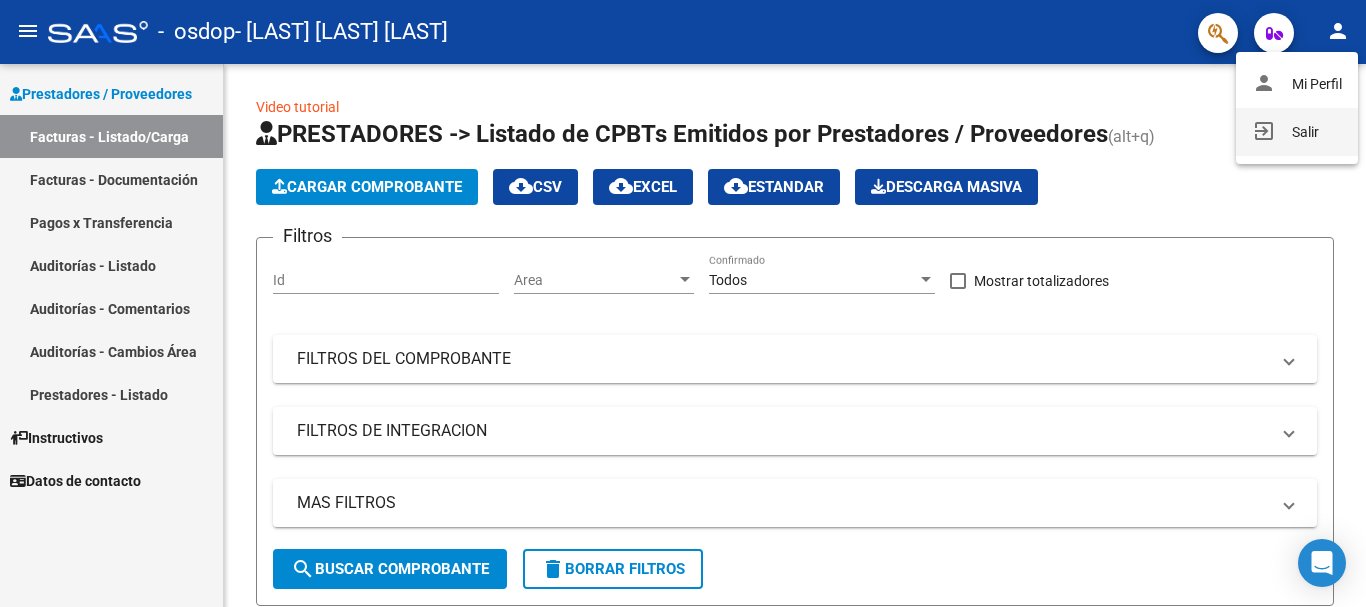 click on "exit_to_app  Salir" at bounding box center [1297, 132] 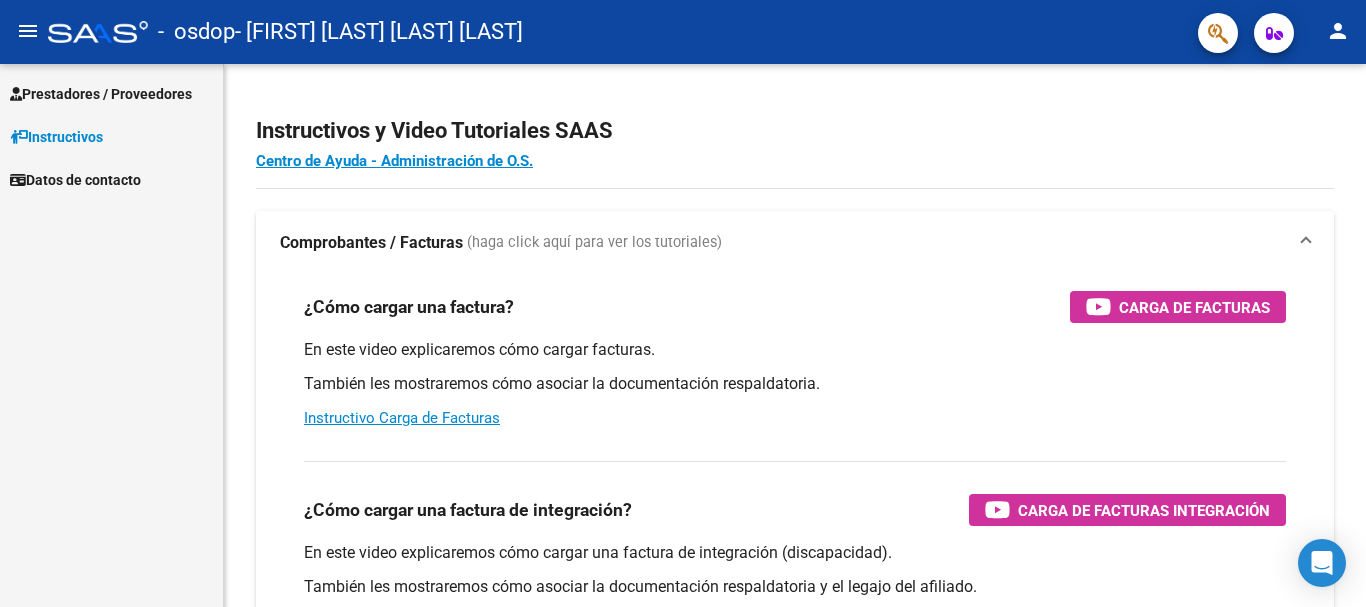 scroll, scrollTop: 0, scrollLeft: 0, axis: both 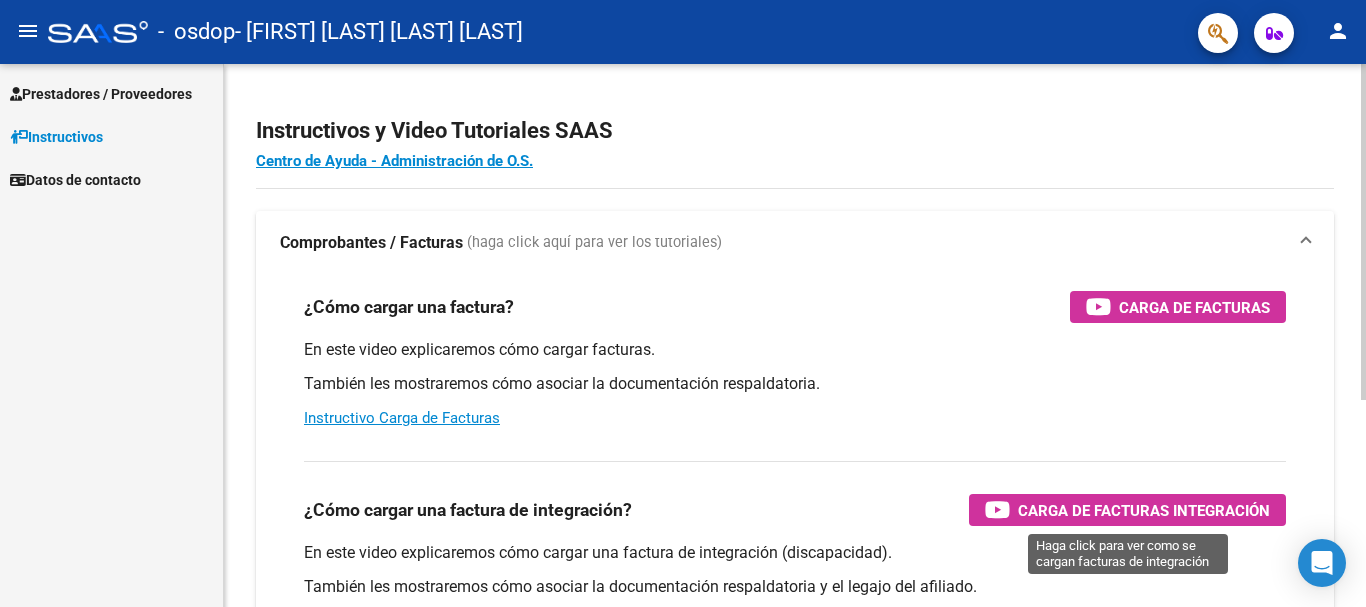 click on "Carga de Facturas Integración" at bounding box center [1144, 510] 